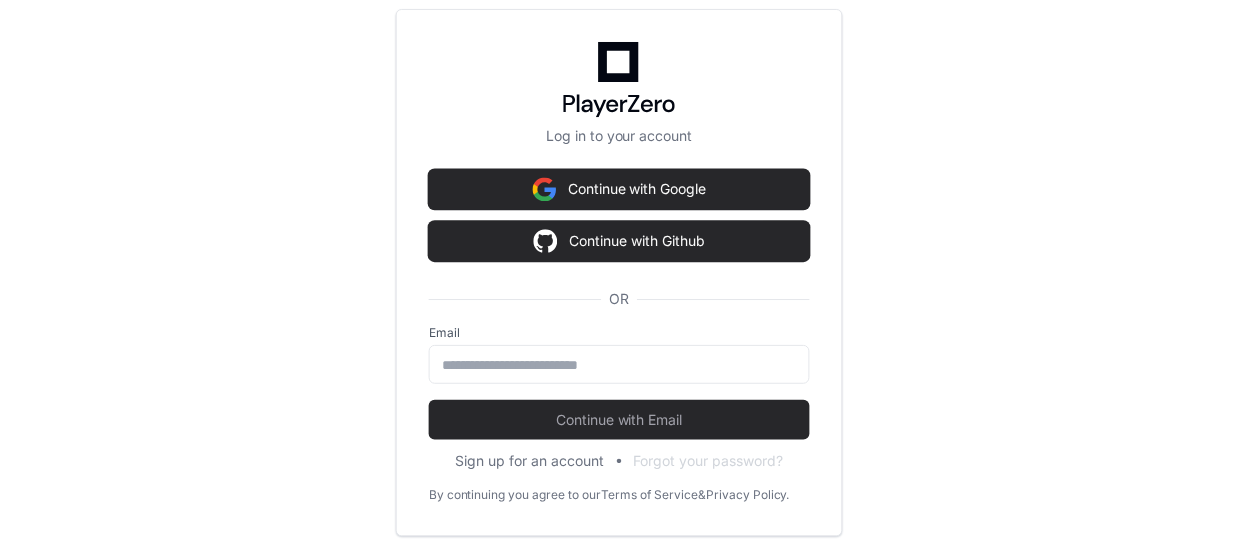 scroll, scrollTop: 0, scrollLeft: 0, axis: both 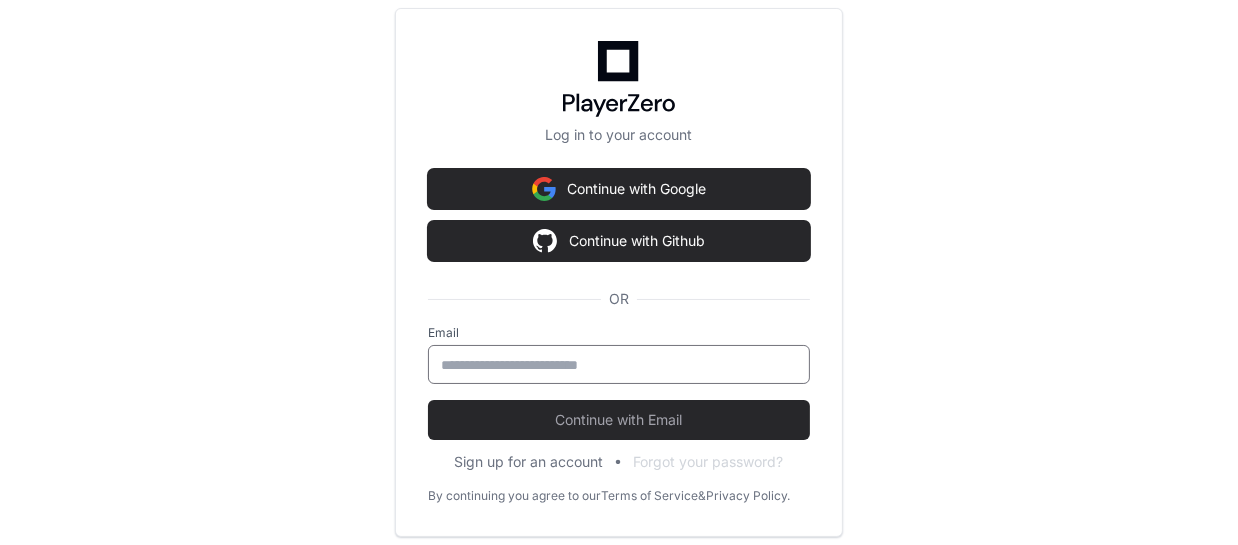 click at bounding box center (619, 365) 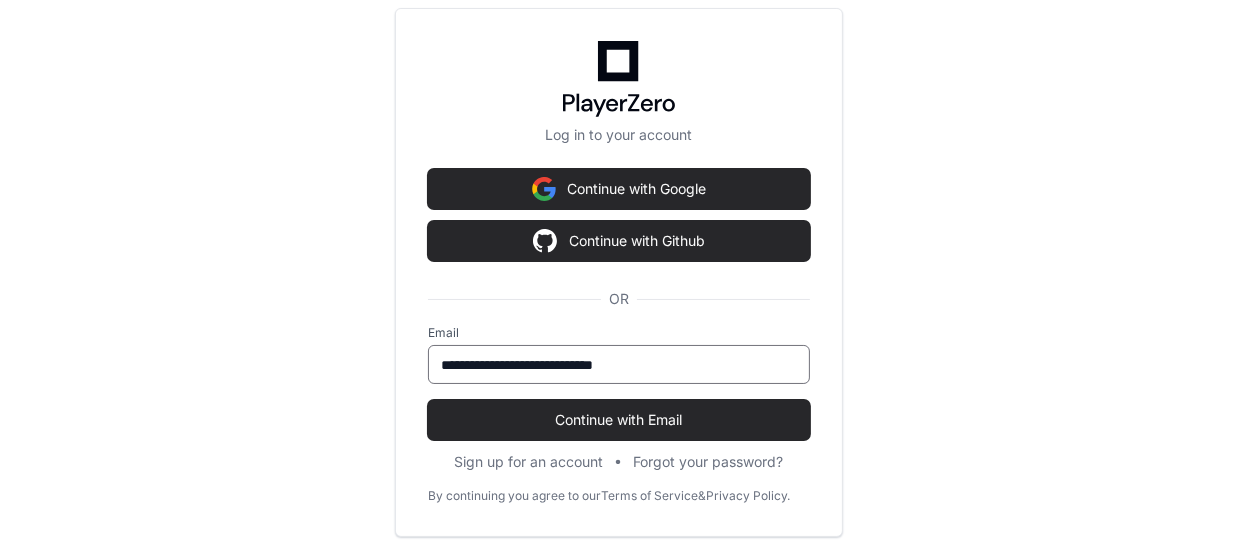 click on "**********" at bounding box center [619, 365] 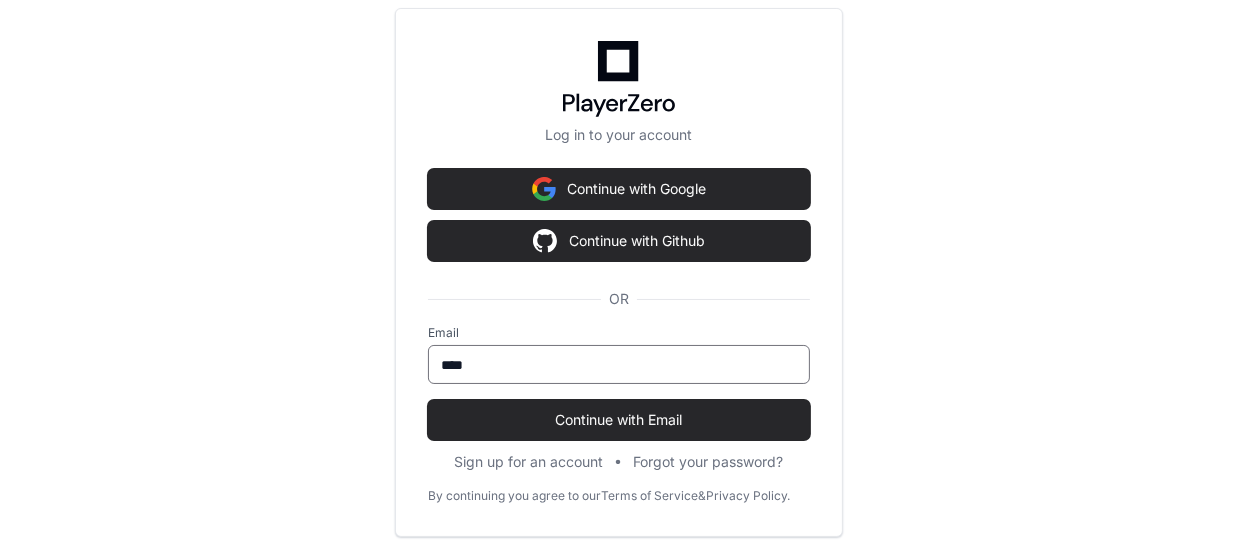 type on "**********" 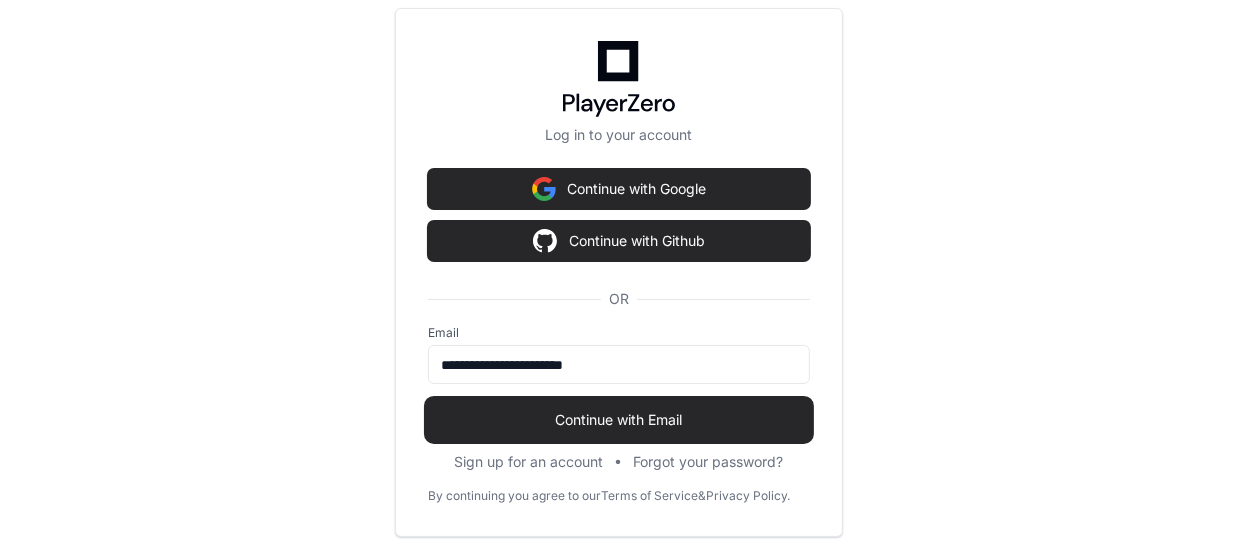 click on "Continue with Email" at bounding box center [619, 420] 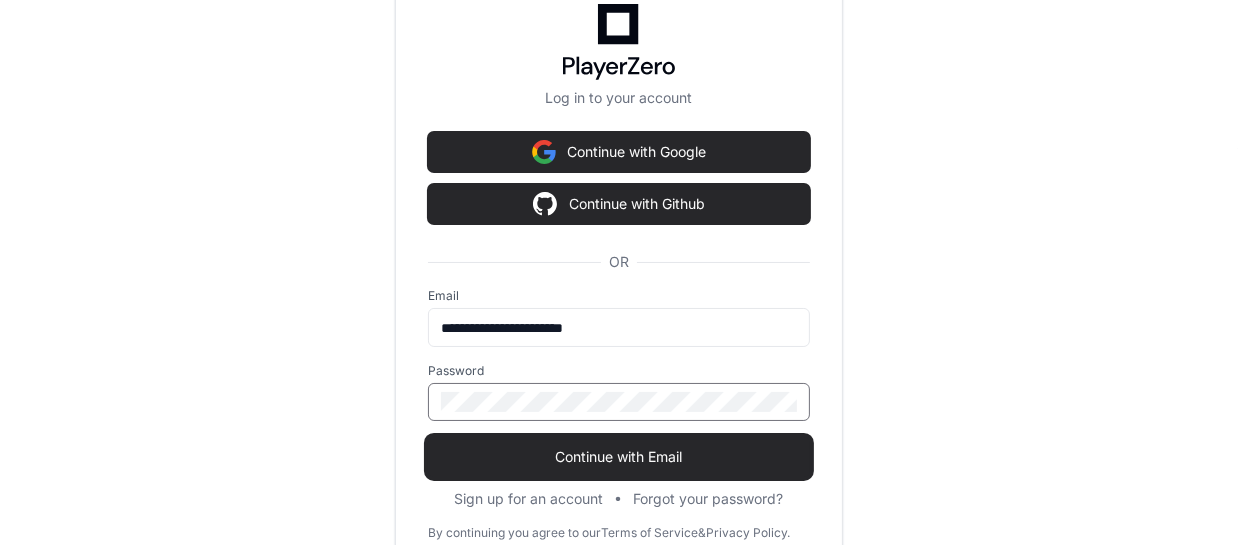 click on "Continue with Email" at bounding box center (619, 457) 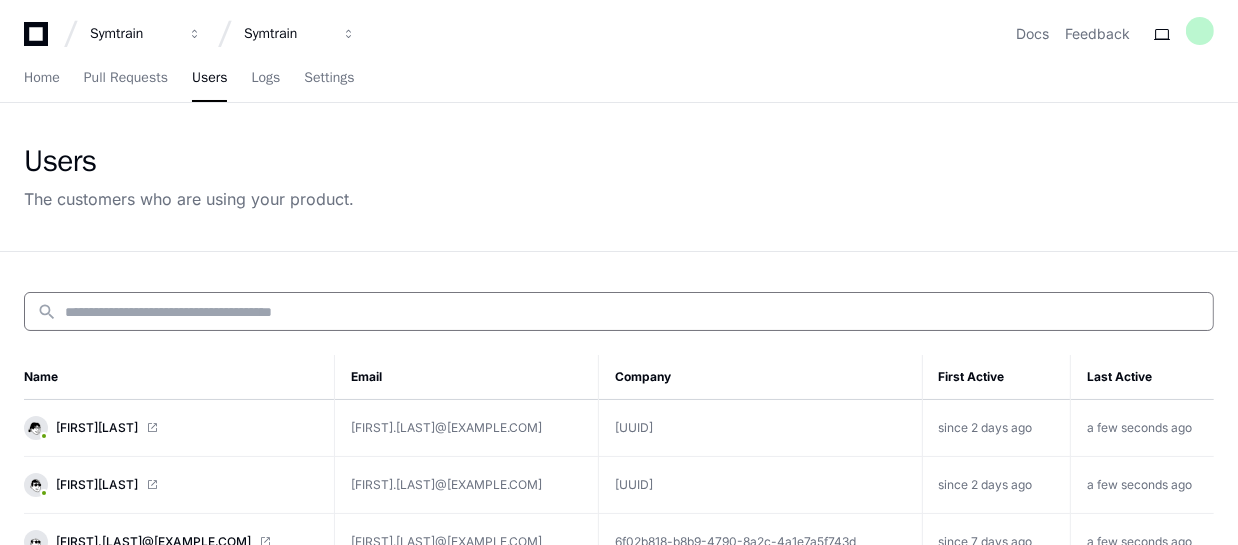 click at bounding box center [633, 312] 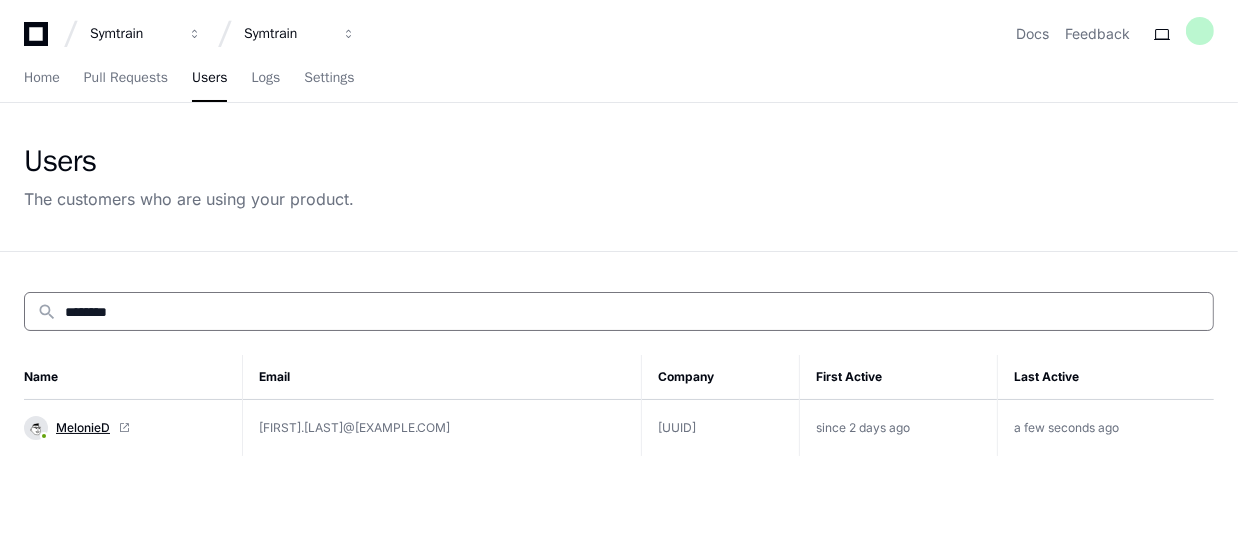 type on "********" 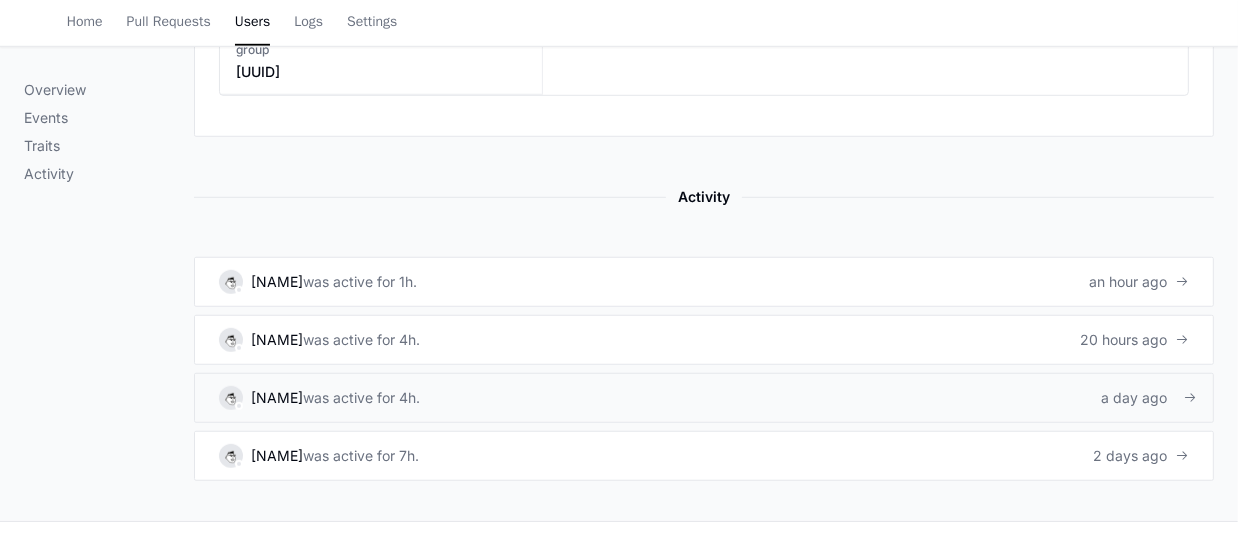 scroll, scrollTop: 1336, scrollLeft: 0, axis: vertical 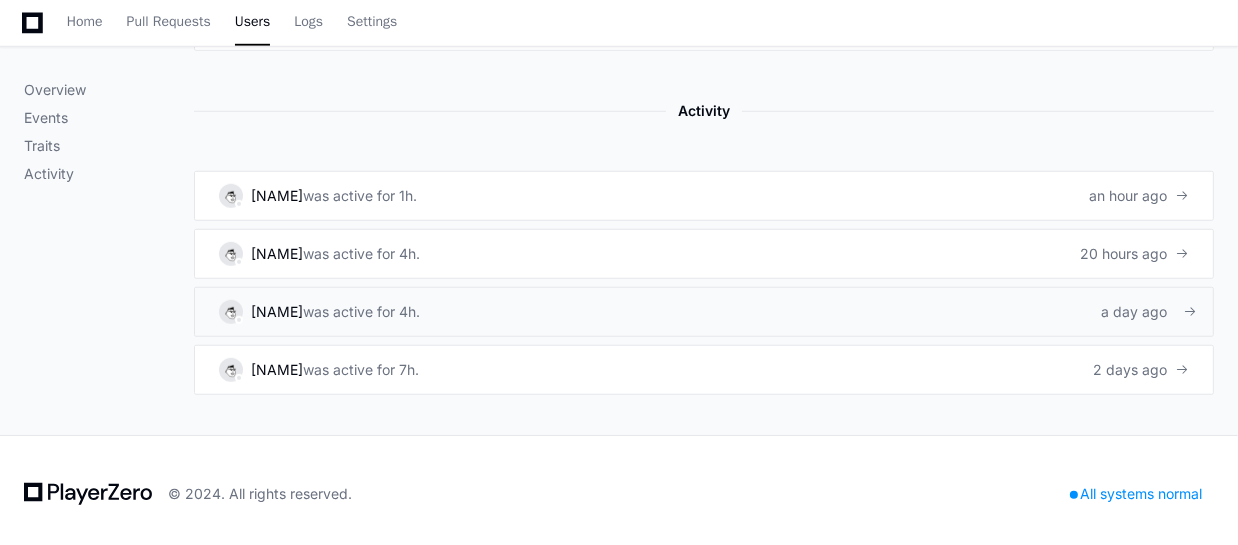 click on "[NAME] was active for 4h. a day ago" 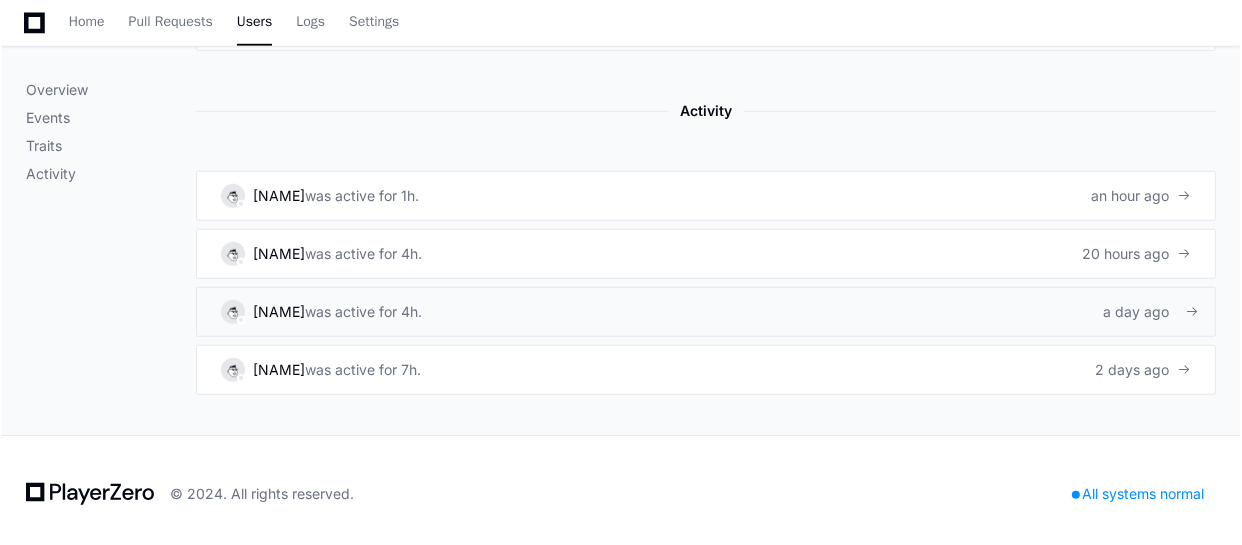 scroll, scrollTop: 0, scrollLeft: 0, axis: both 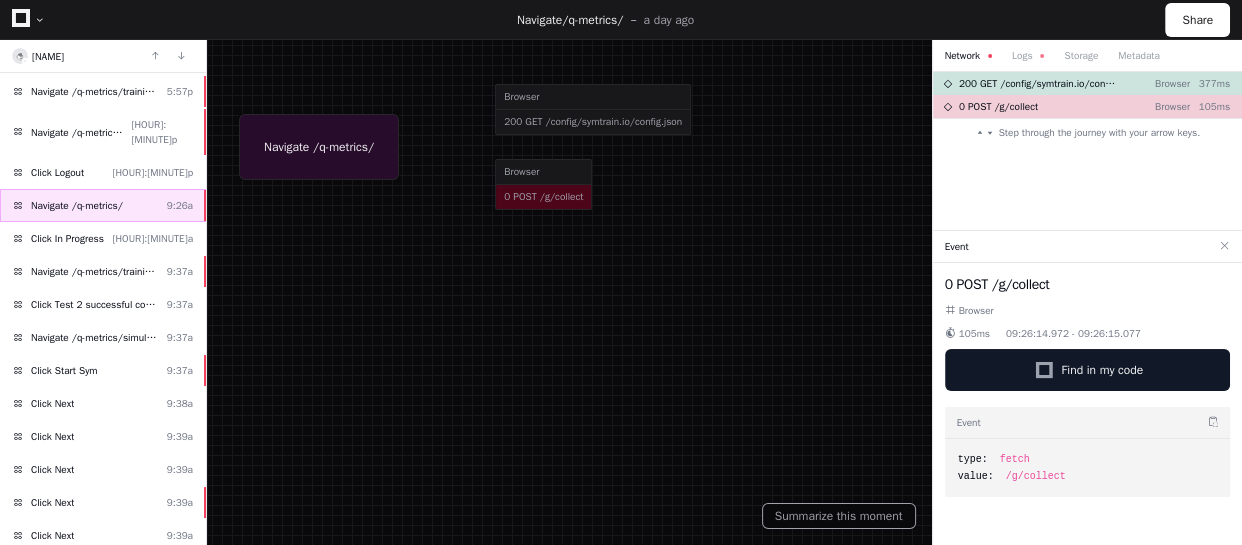 click on "Navigate /q-metrics/ [HOUR]:[MINUTE]a" 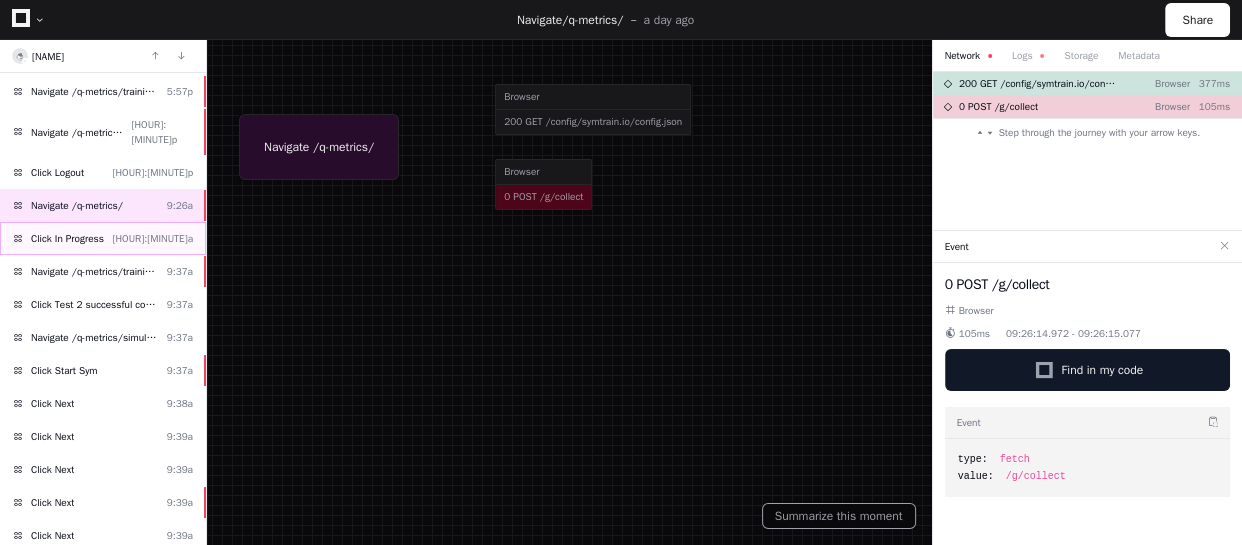 click on "Click In Progress [HOUR]:[MINUTE]a" 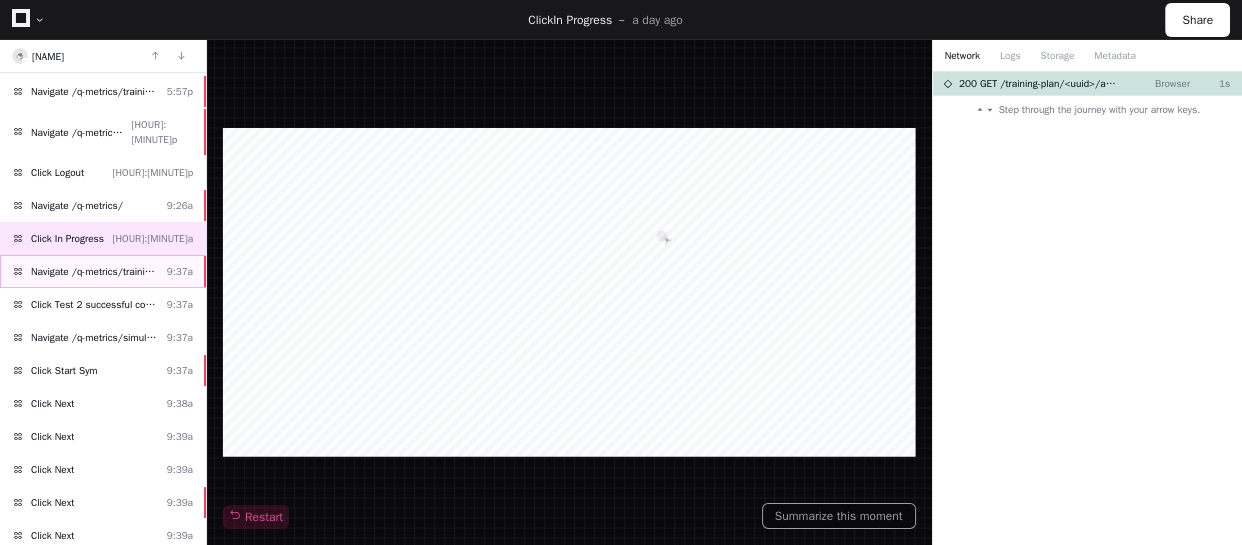 click on "Navigate /q-metrics/training-plan/*/assignment/*/execution" 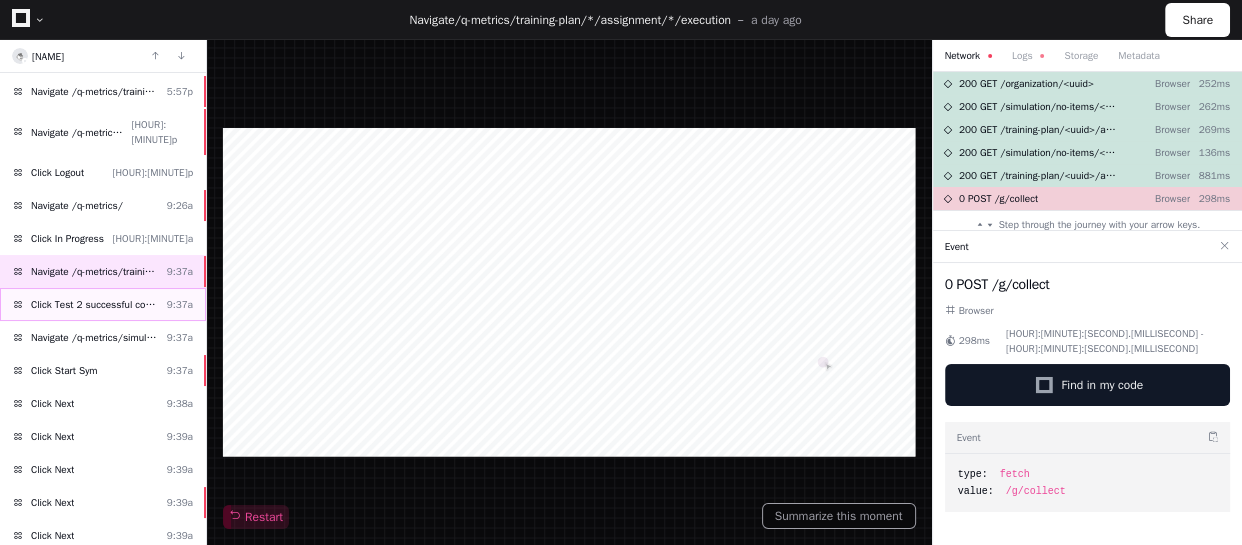 click on "Click Test 2 successful completion needed" 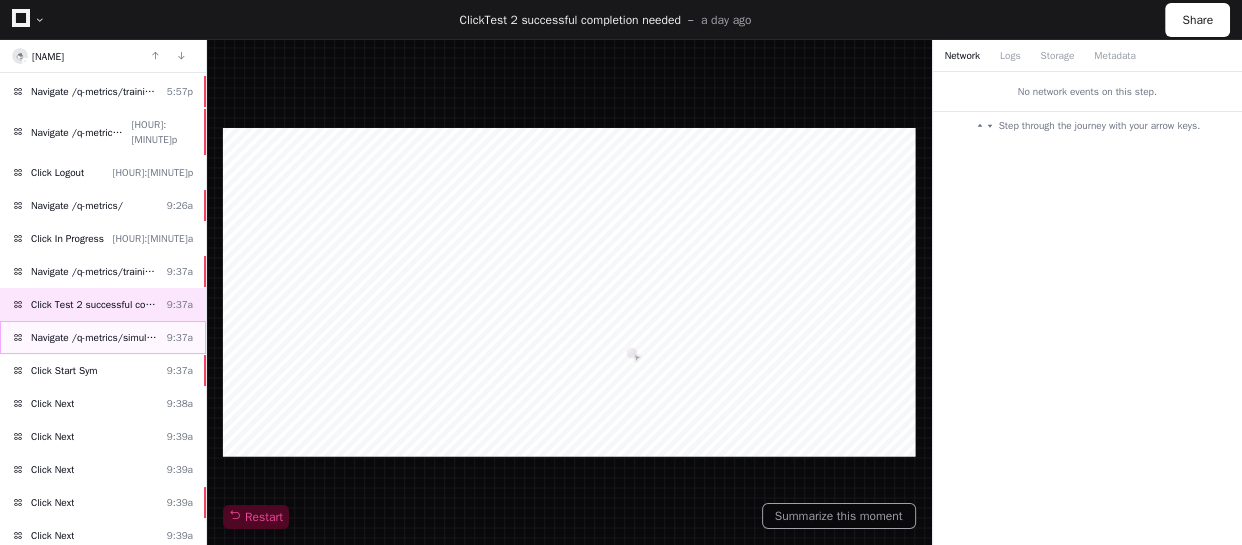 click on "Navigate /q-metrics/simulation/*/test" 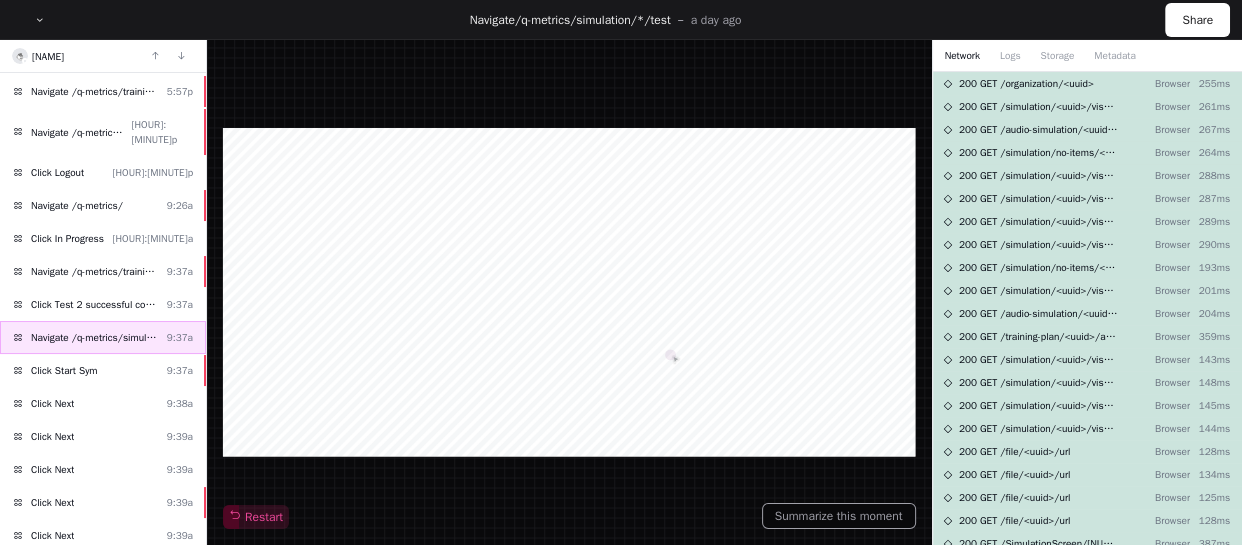 scroll, scrollTop: 517, scrollLeft: 0, axis: vertical 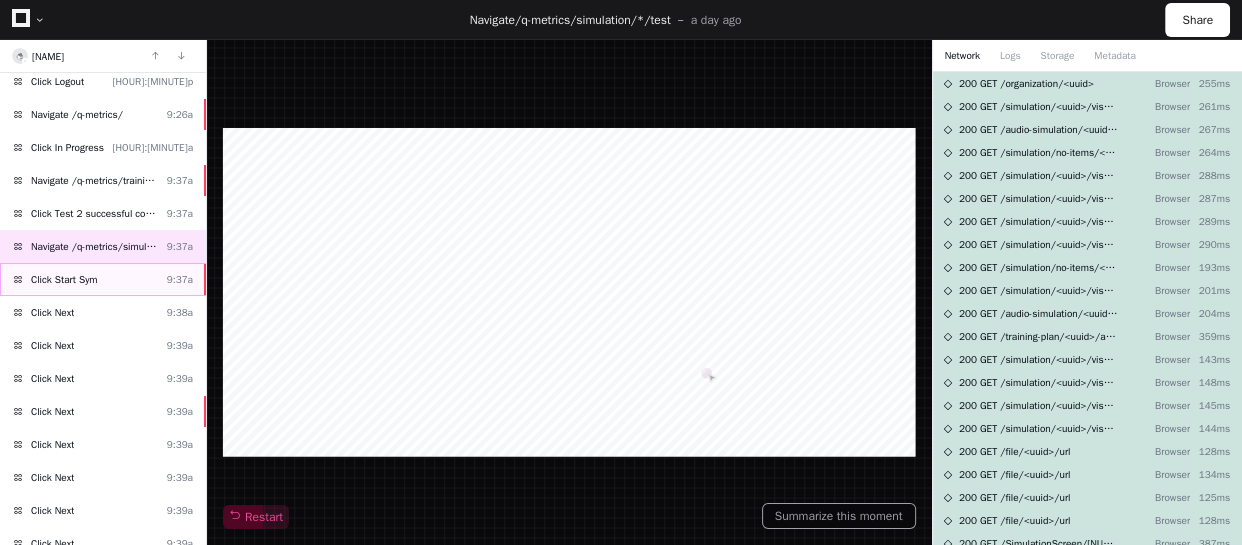 click on "Click Start Sym [HOUR]:[MINUTE]a" 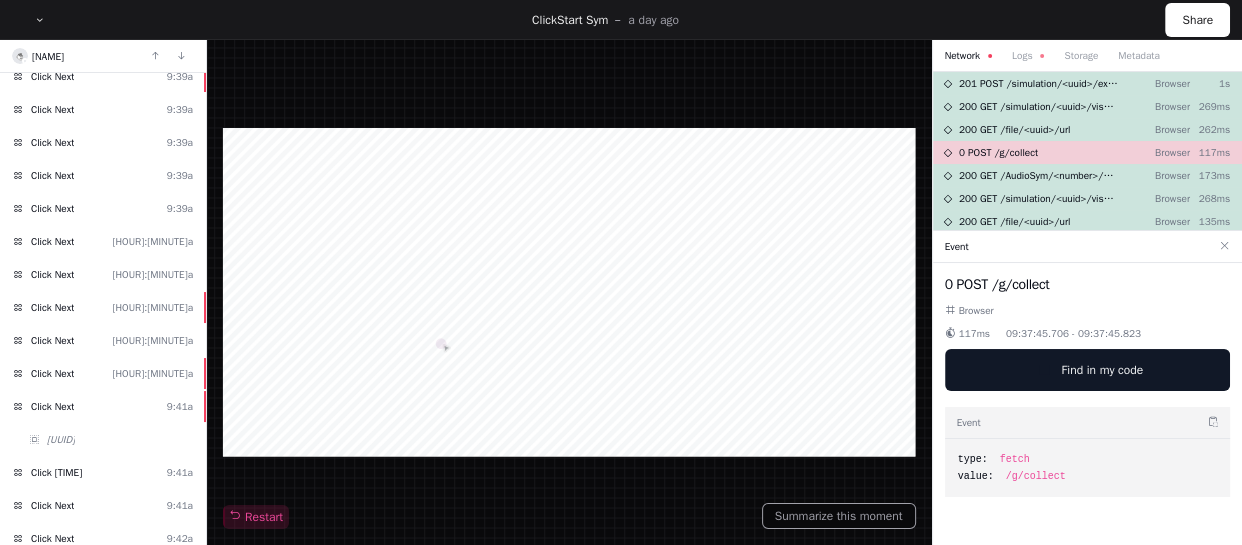 scroll, scrollTop: 880, scrollLeft: 0, axis: vertical 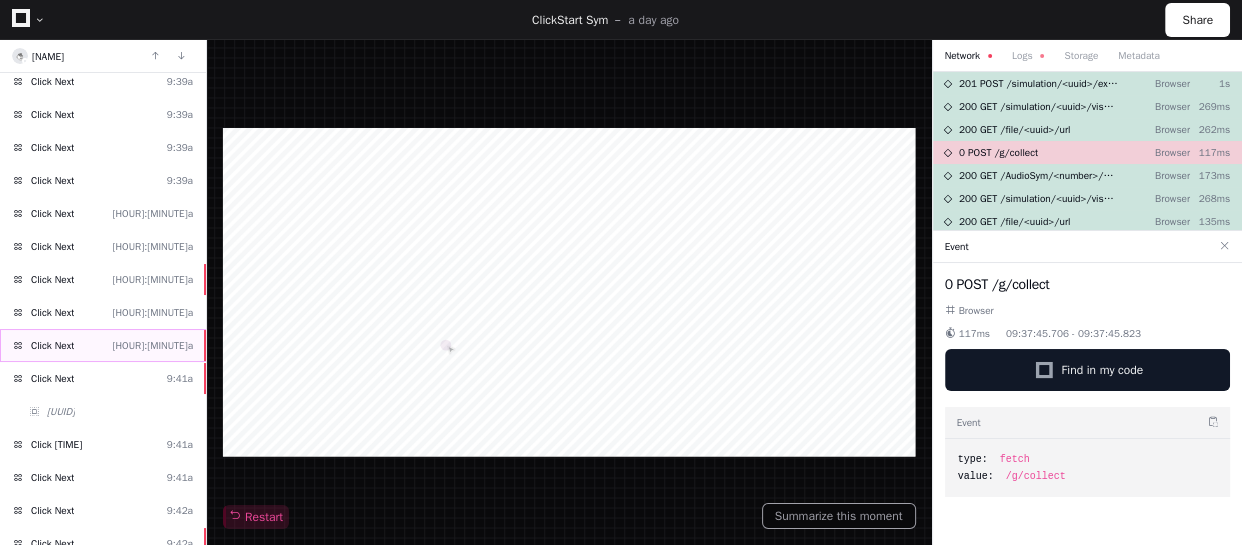 click on "Click Next [HOUR]:[MINUTE]a" 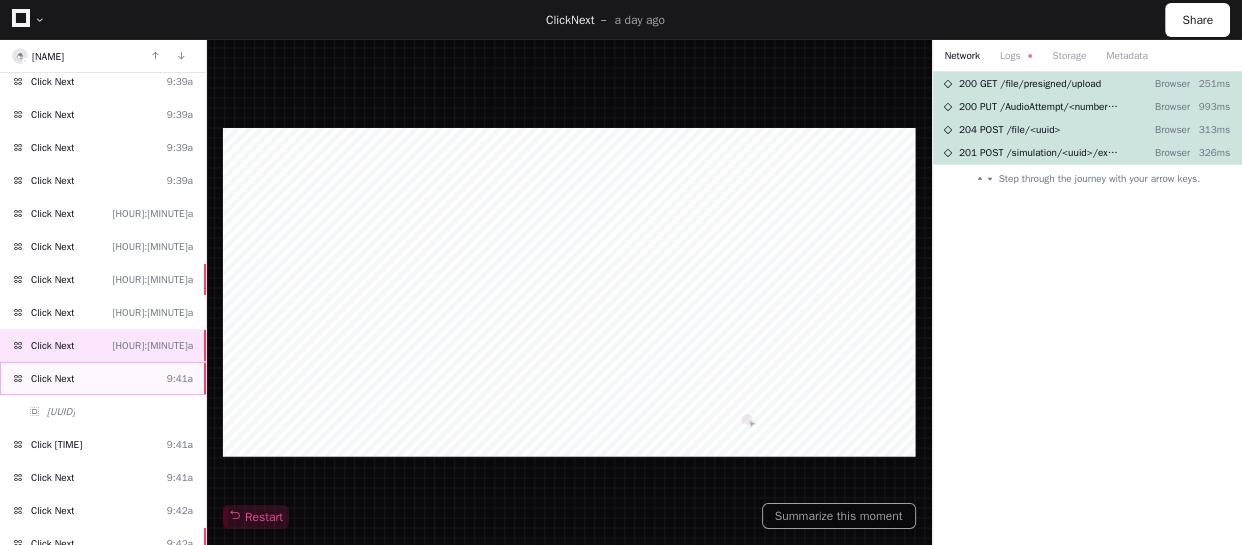 click on "Click Next [HOUR]:[MINUTE]a" 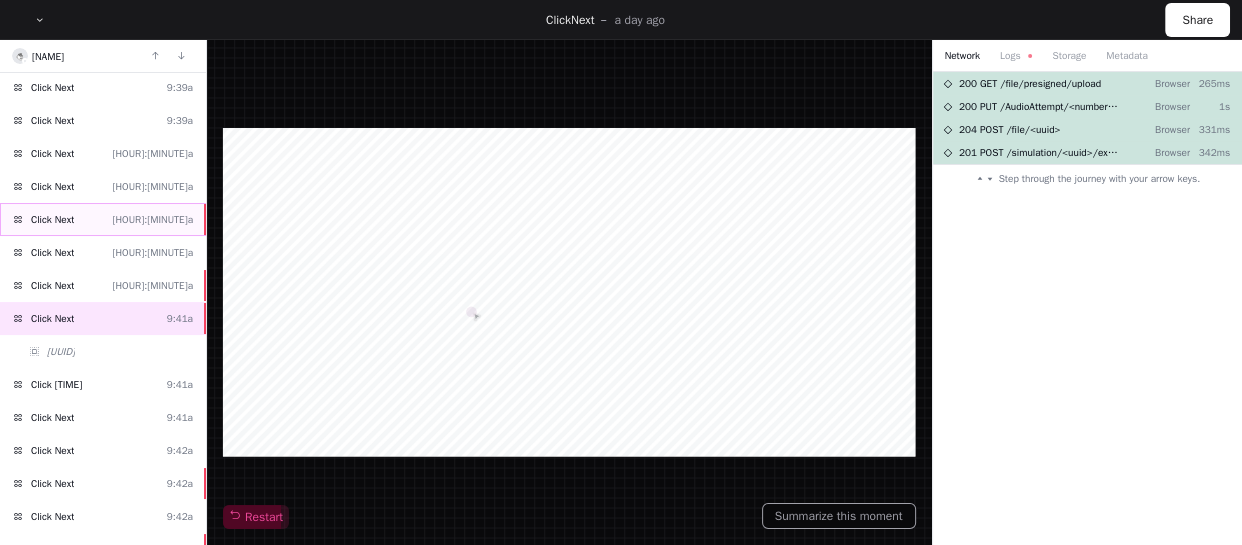 scroll, scrollTop: 971, scrollLeft: 0, axis: vertical 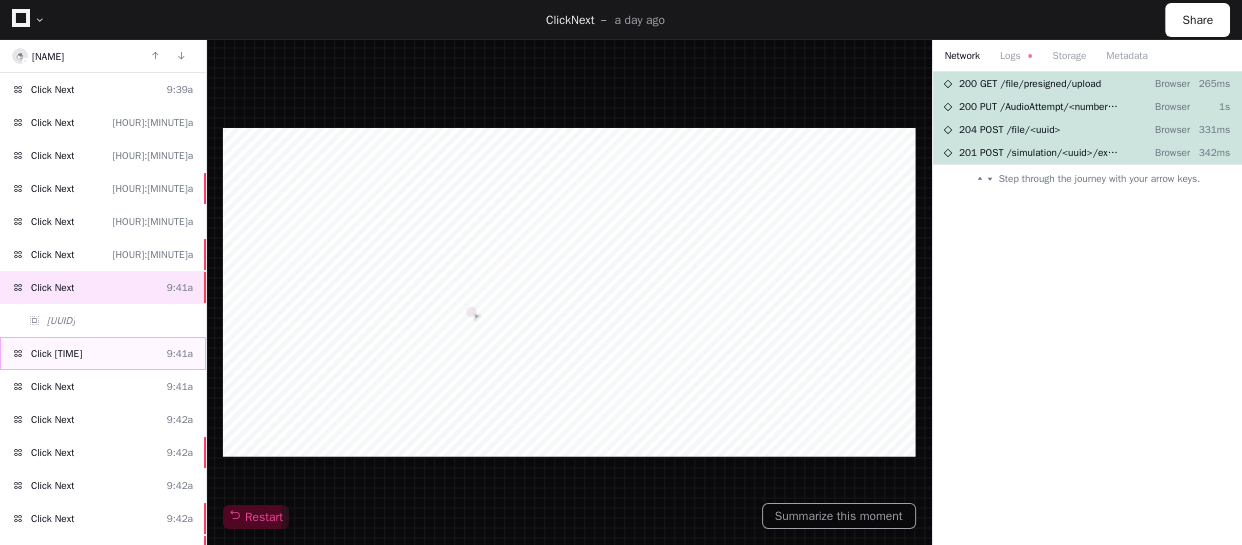 click on "Click [TIME]" 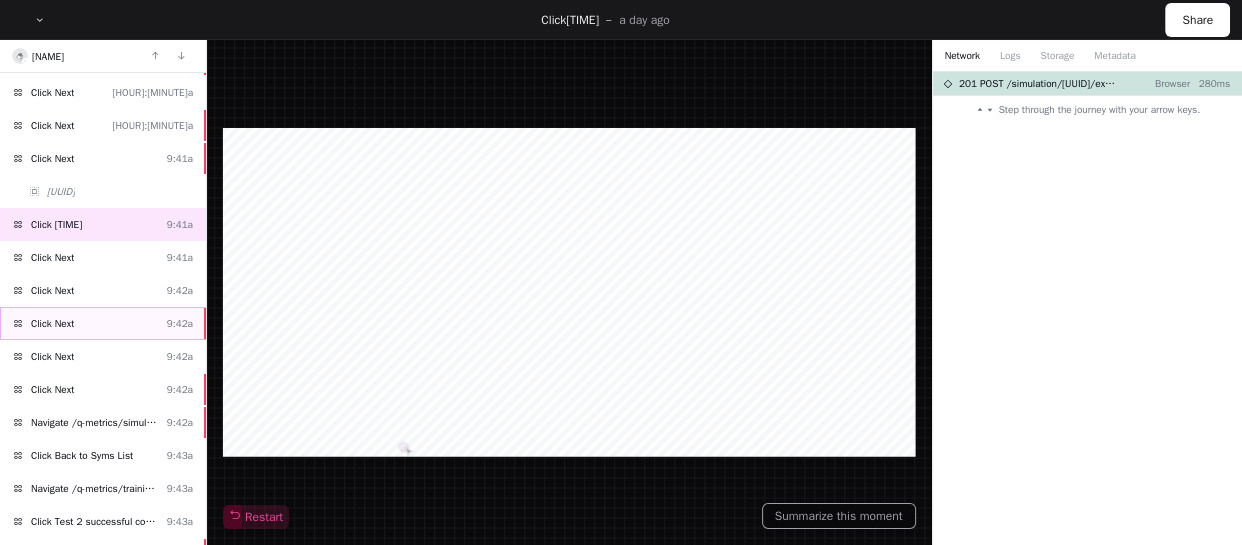scroll, scrollTop: 1191, scrollLeft: 0, axis: vertical 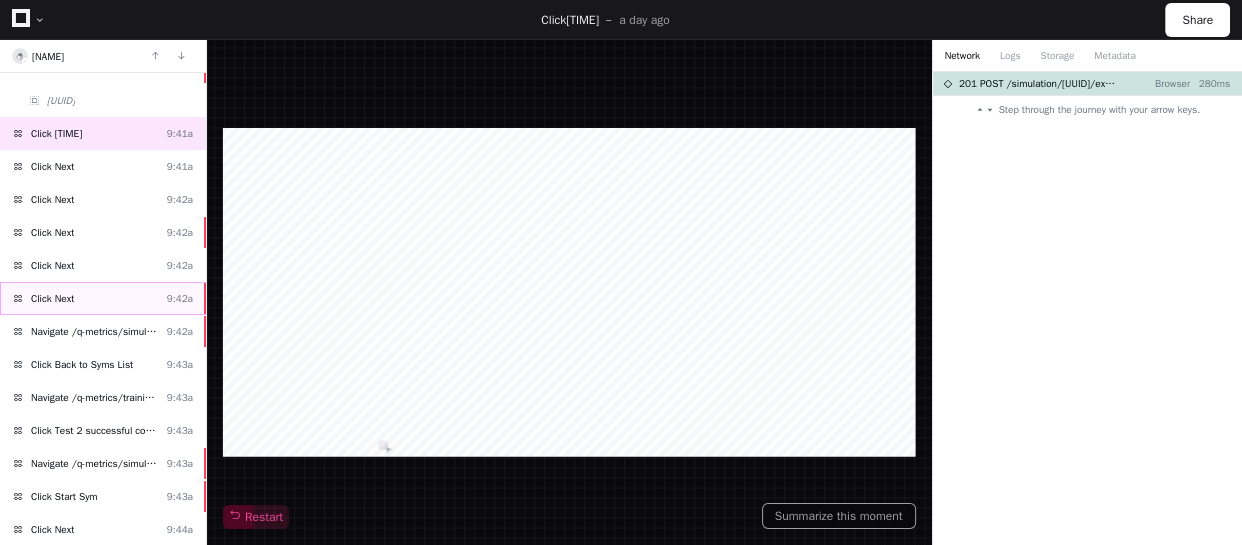 click on "Click Next [HOUR]:[MINUTE]a" 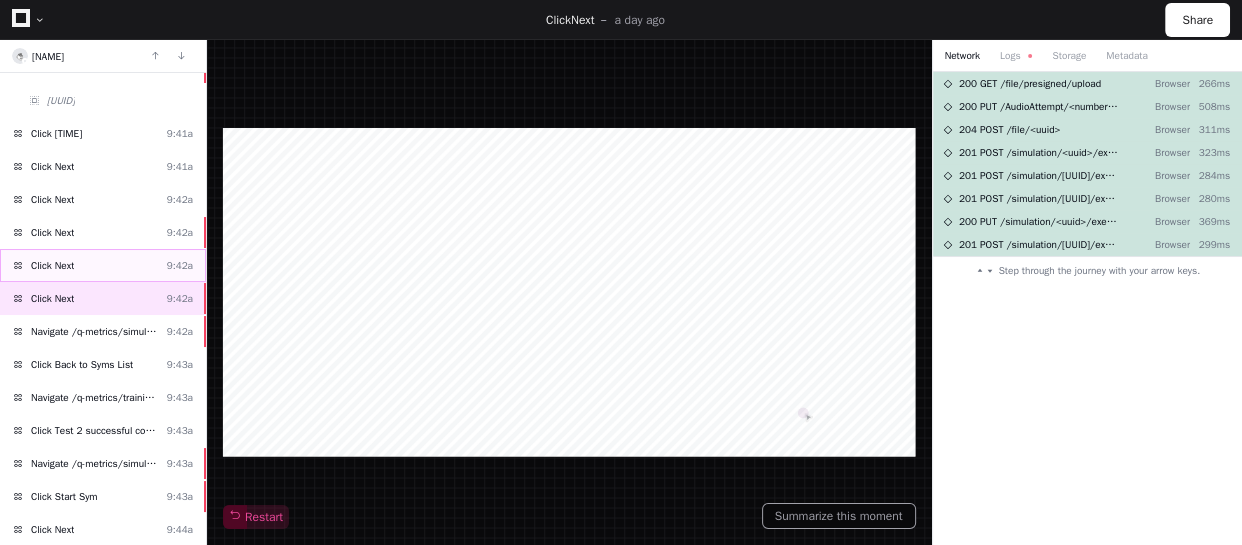 click on "Click Next [HOUR]:[MINUTE]a" 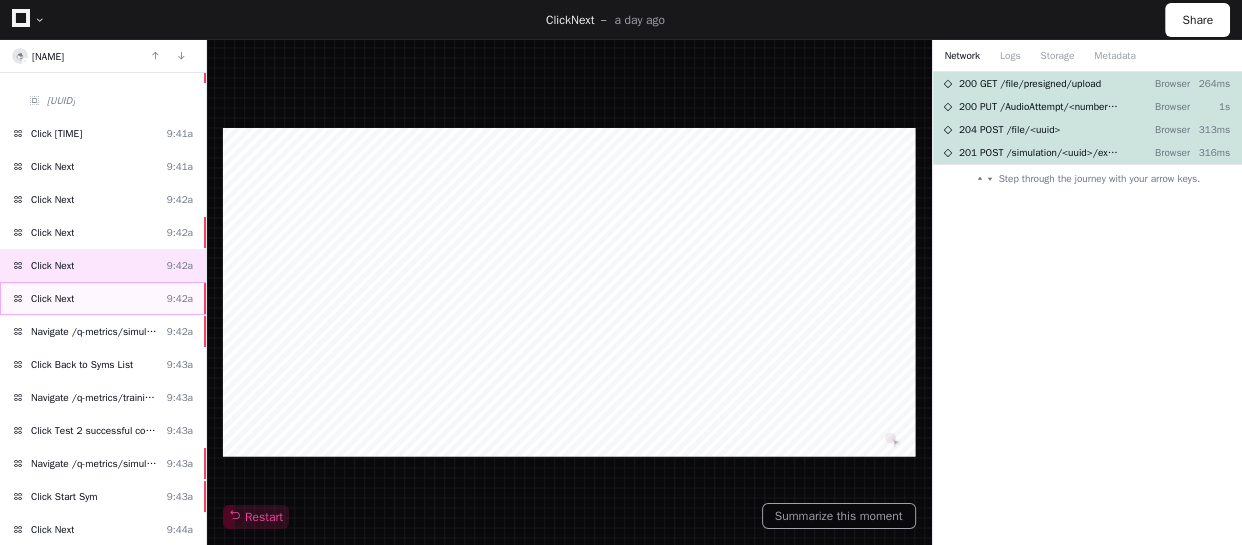 click on "Click Next [HOUR]:[MINUTE]a" 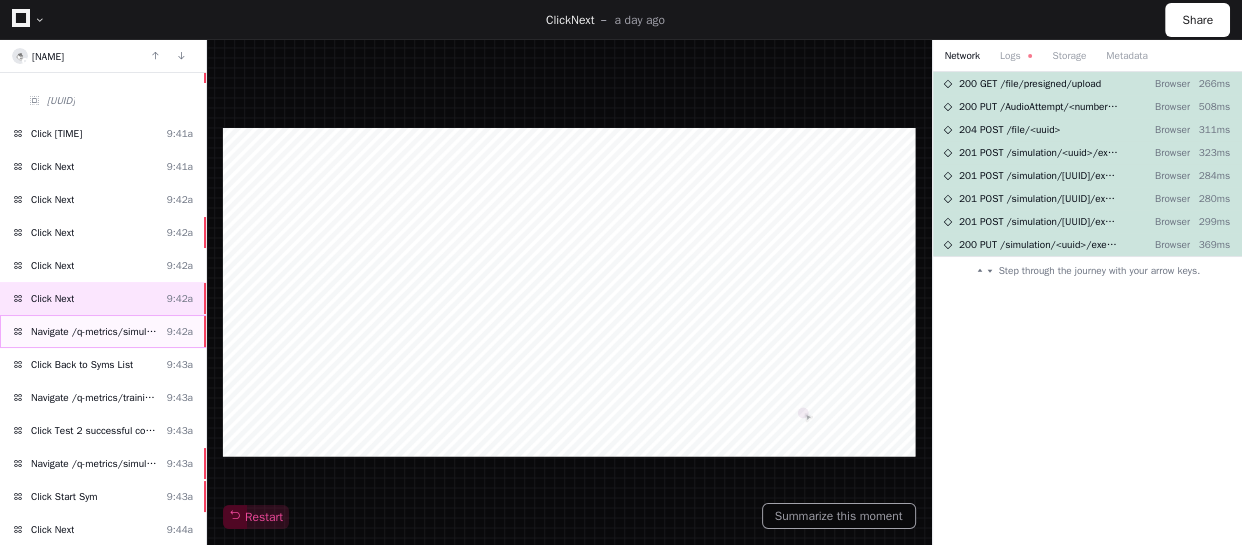 click on "Navigate /q-metrics/simulation/*/execution/*/statistic" 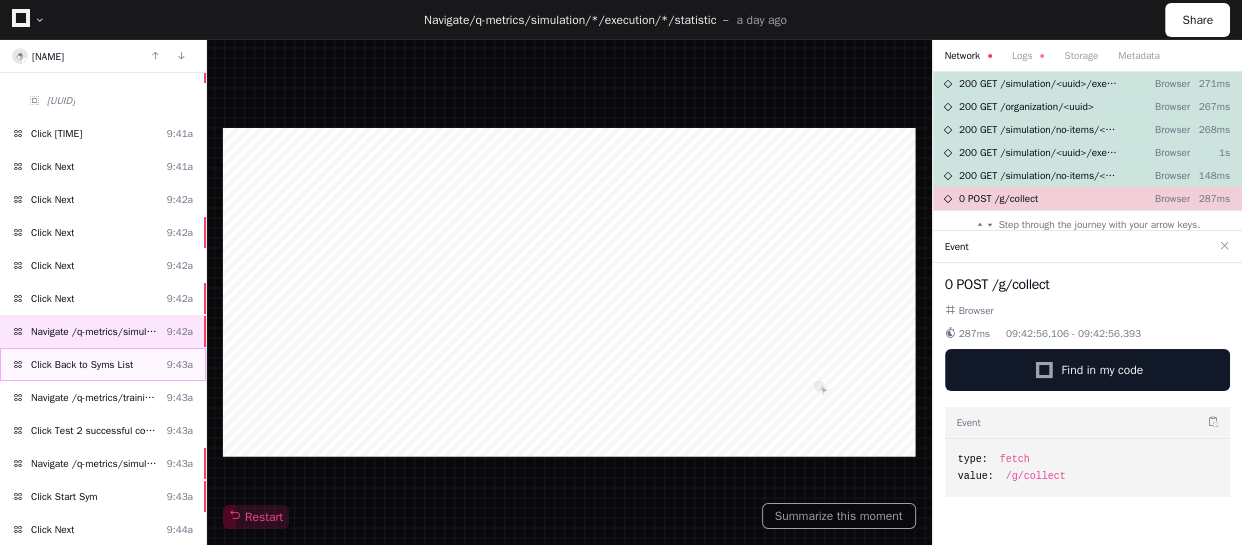 click on "Click Back to Syms List" 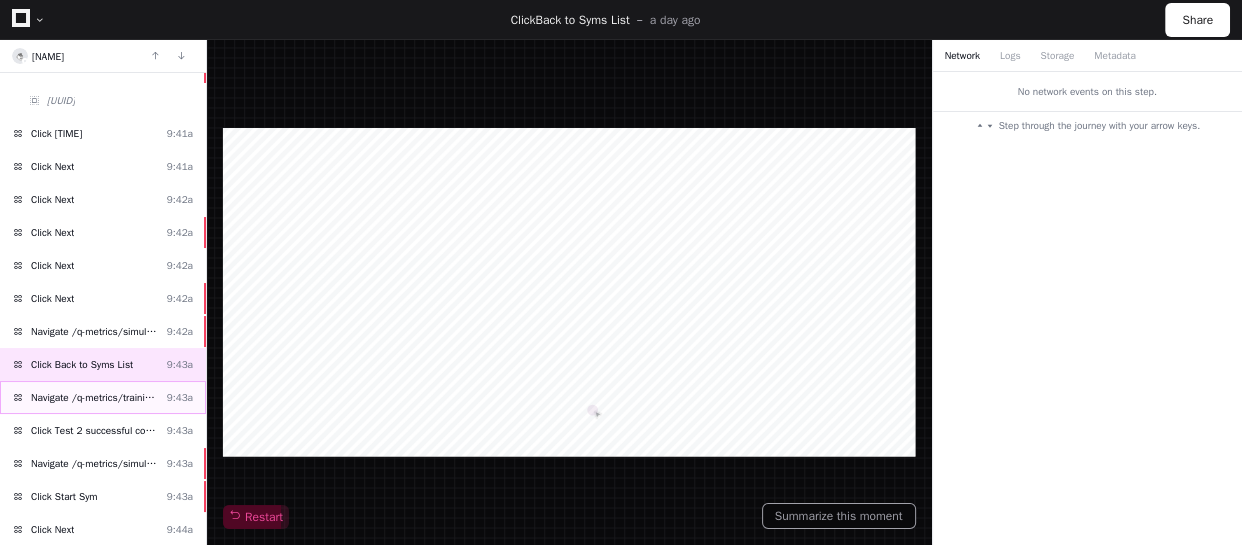 click on "Navigate /q-metrics/training-plan/*/assignment/*/execution [HOUR]:[MINUTE]a" 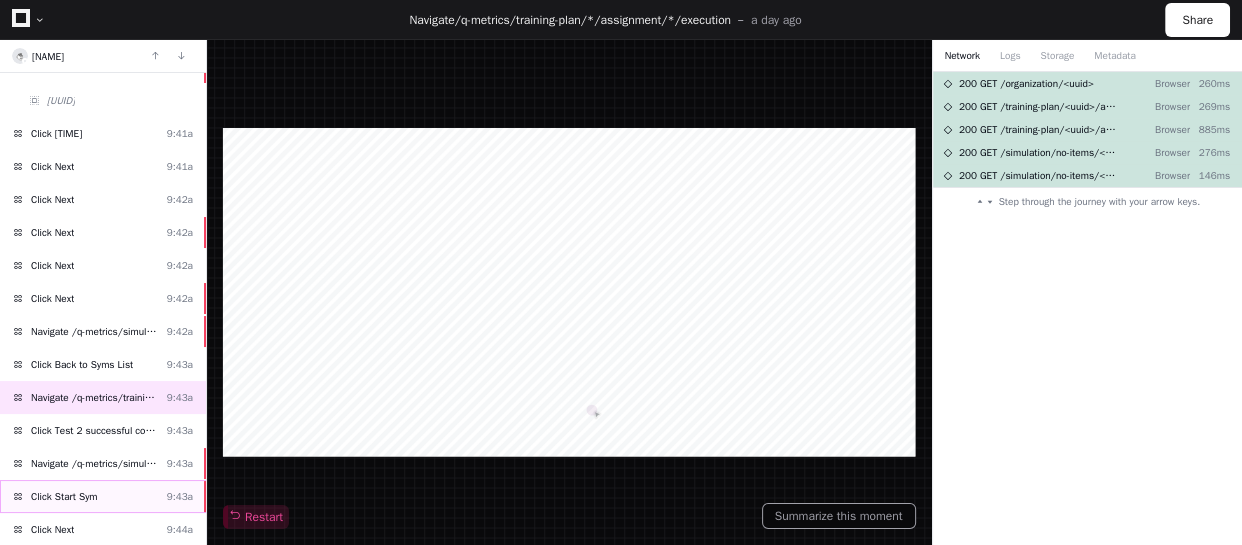 click on "Click Start Sym" 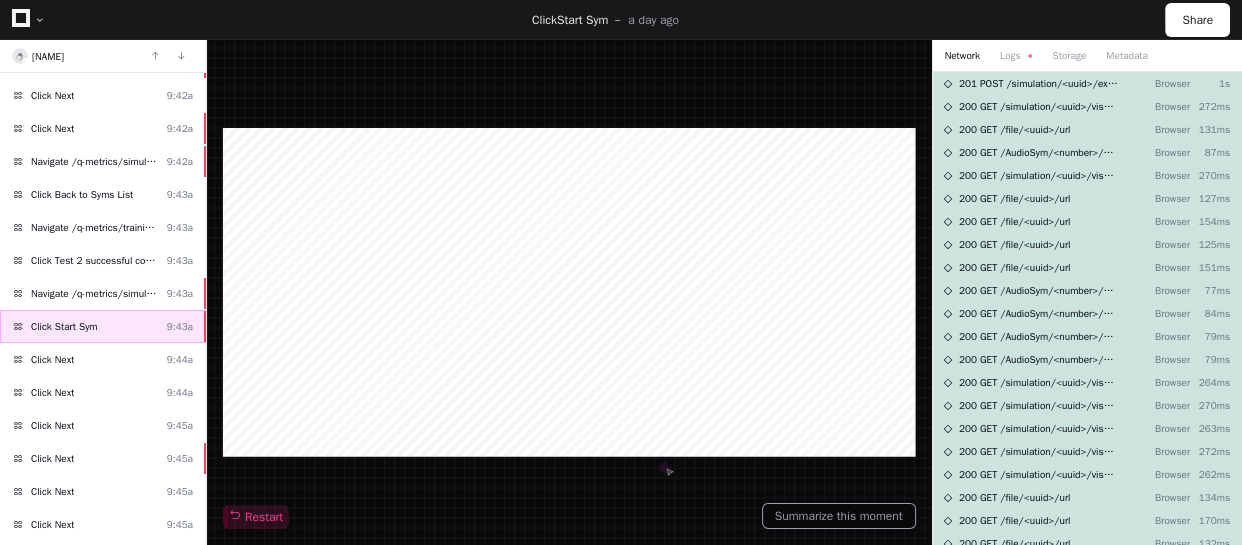 scroll, scrollTop: 1373, scrollLeft: 0, axis: vertical 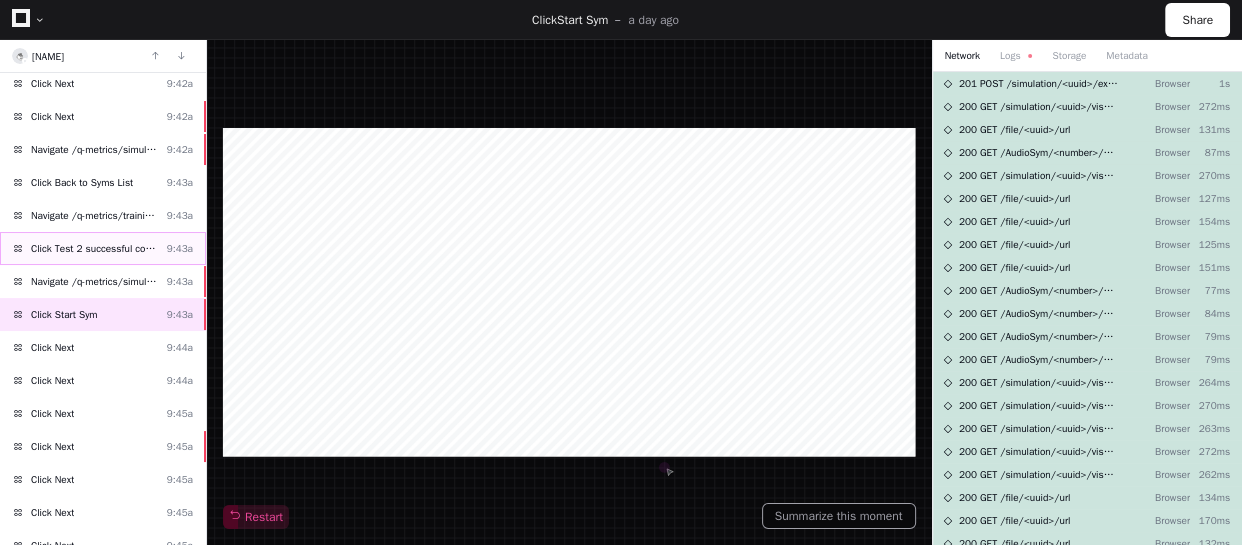 click on "Click Test 2 successful completion needed" 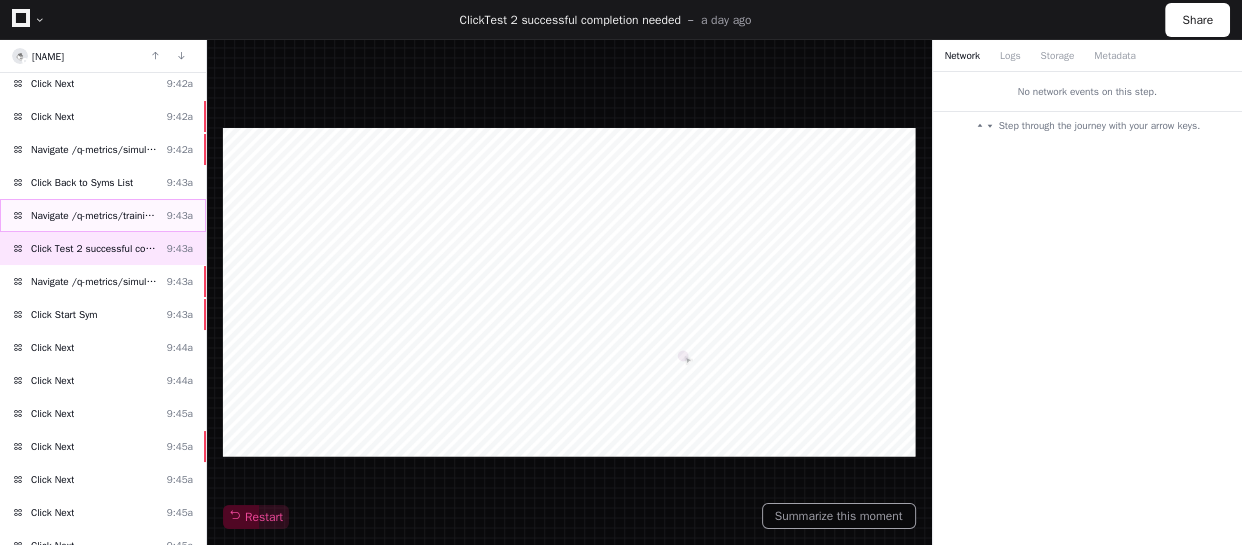 click on "Navigate /q-metrics/training-plan/*/assignment/*/execution" 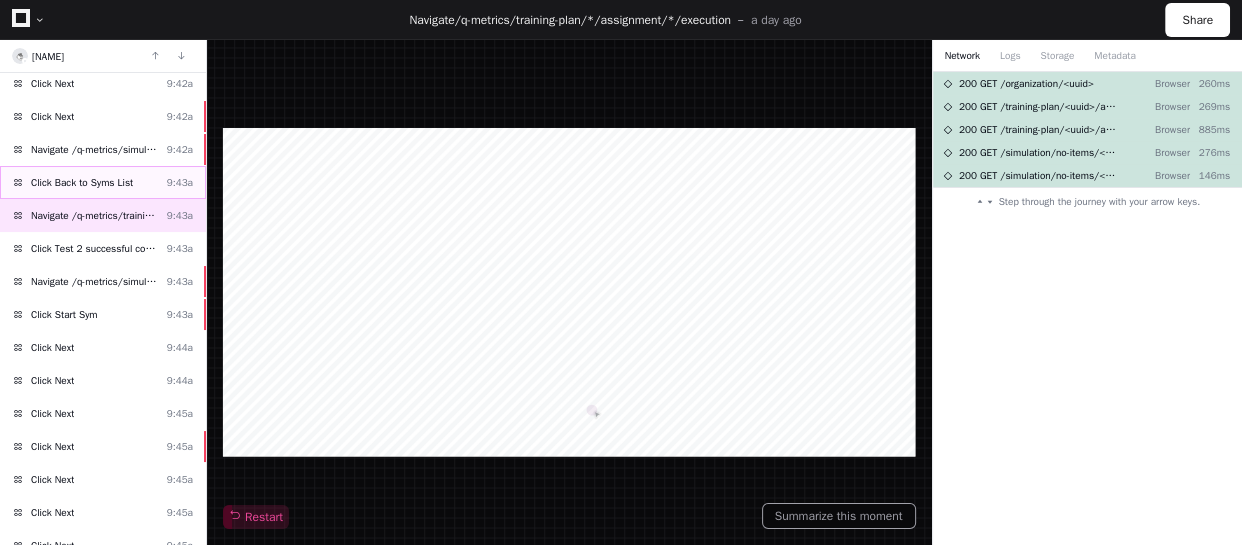 click on "Click Back to Syms List" 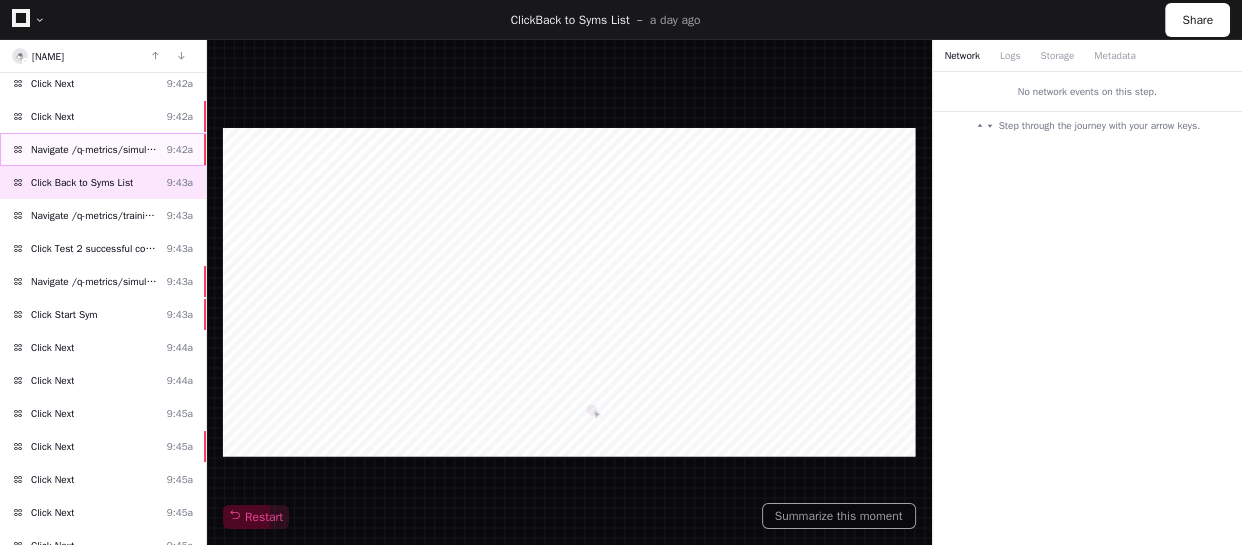 click on "Navigate /q-metrics/simulation/*/execution/*/statistic" 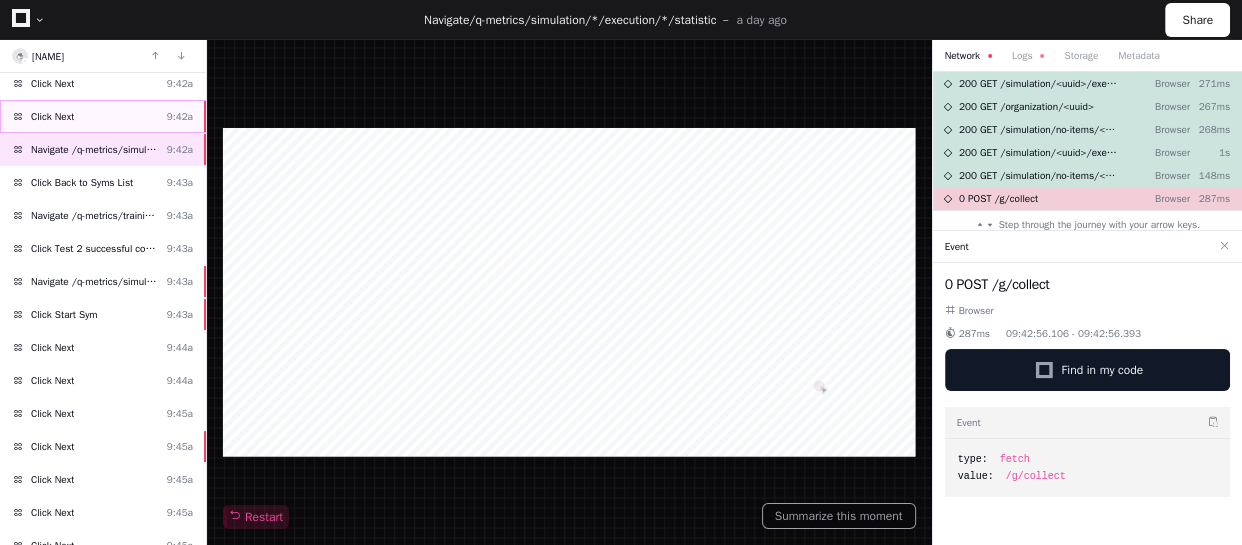 click on "Click Next [HOUR]:[MINUTE]a" 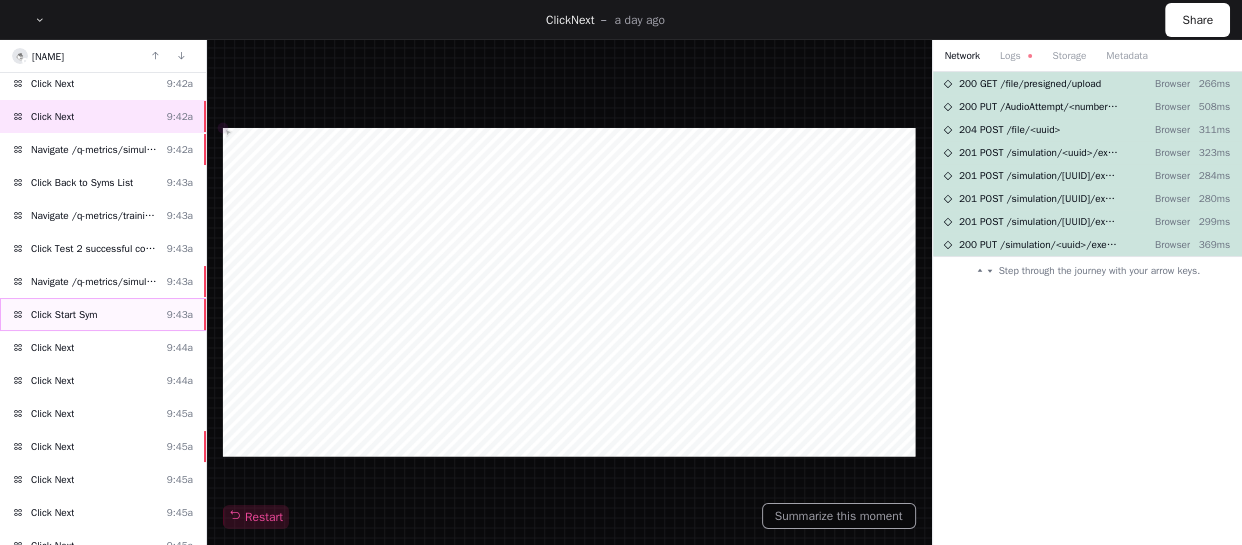 scroll, scrollTop: 1282, scrollLeft: 0, axis: vertical 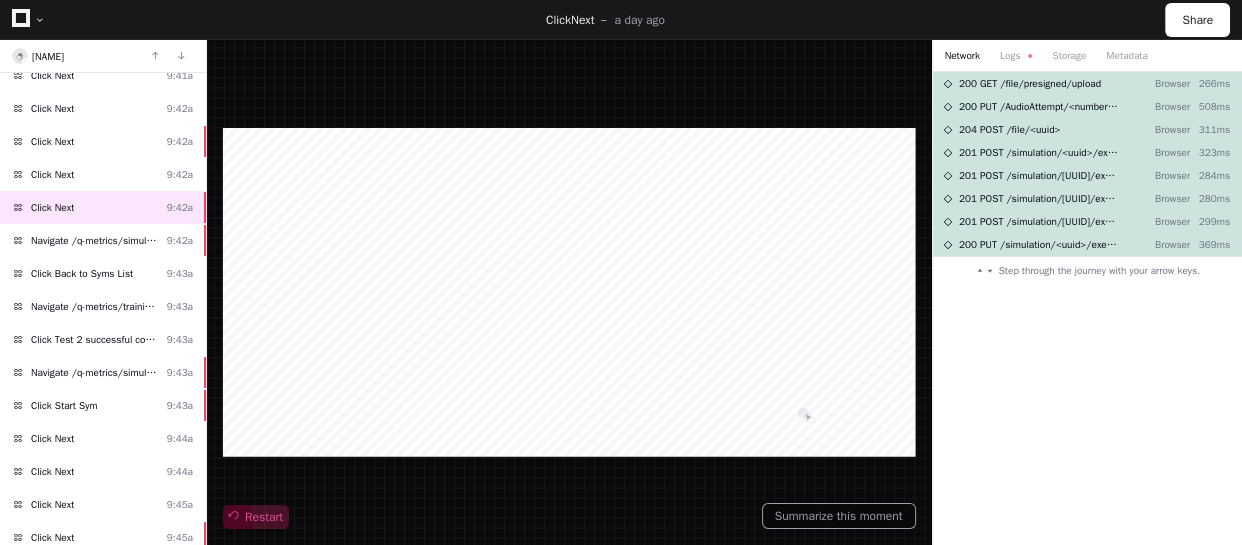 click on "Restart" 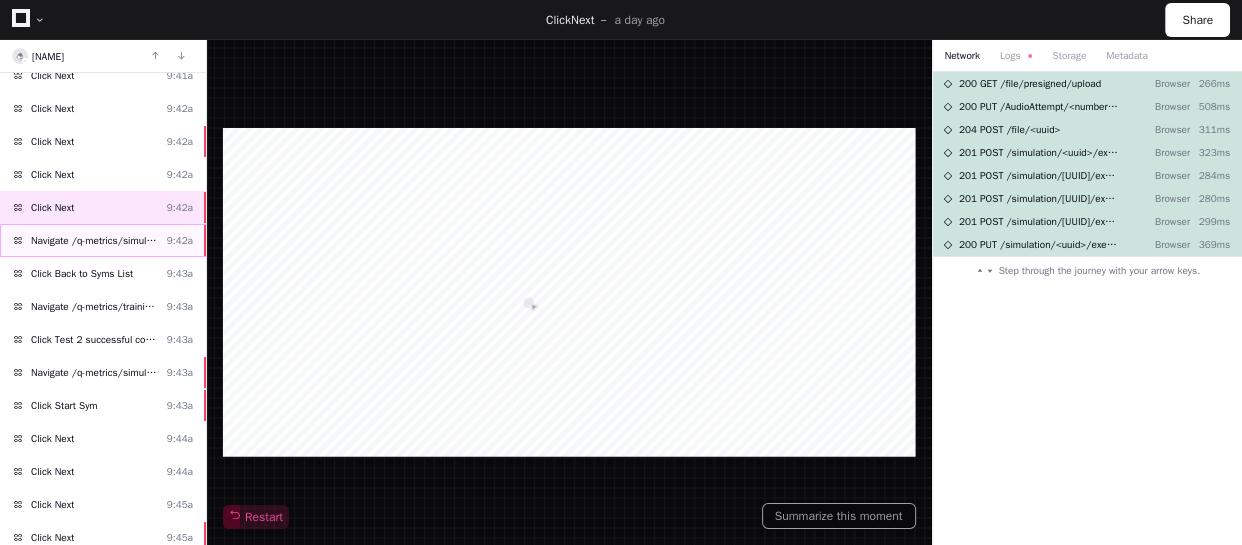 click on "Navigate /q-metrics/simulation/*/execution/*/statistic" 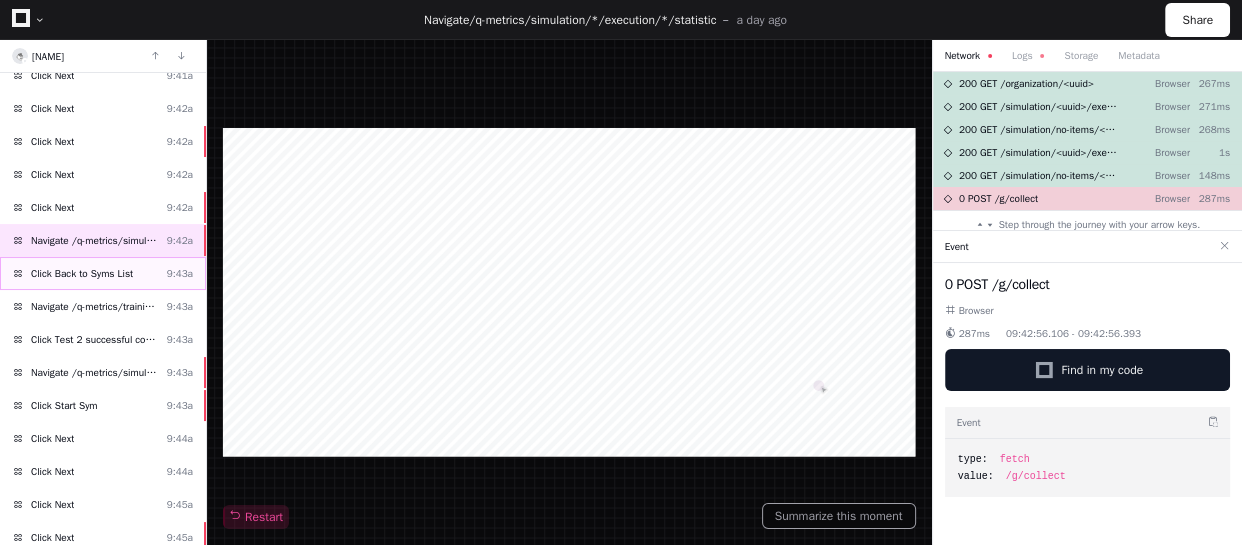click on "Click Back to Syms List" 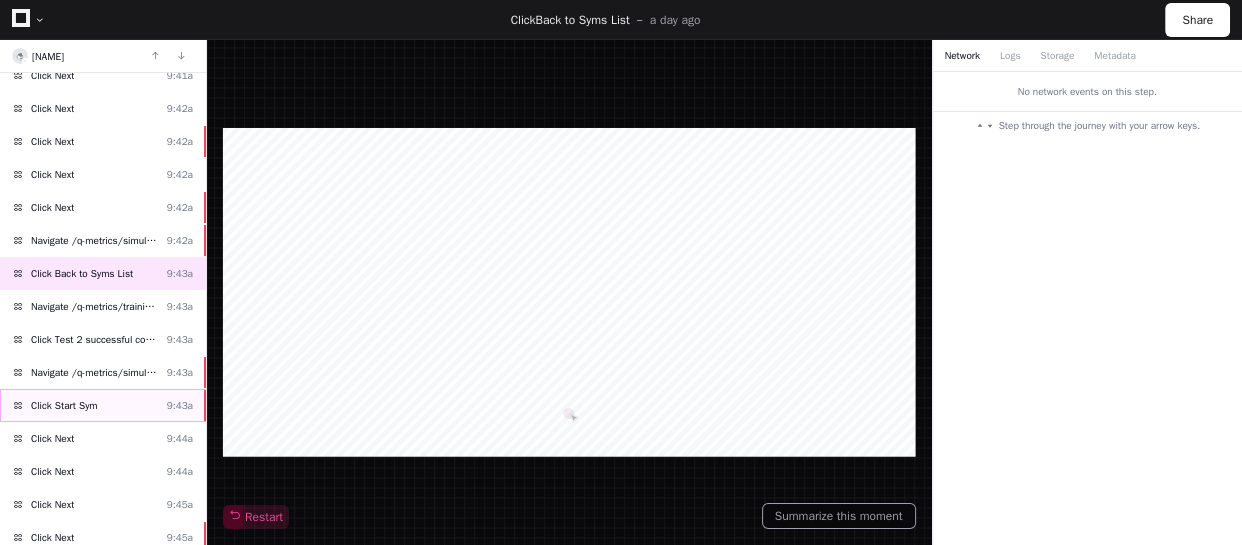 click on "Click Start Sym [HOUR]:[MINUTE]a" 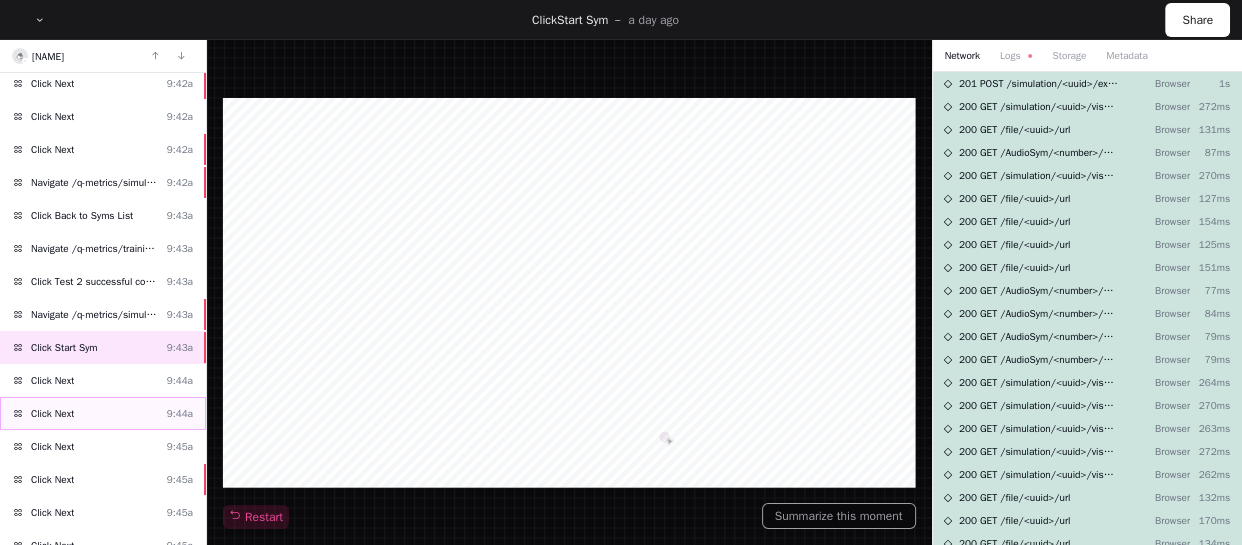 scroll, scrollTop: 1373, scrollLeft: 0, axis: vertical 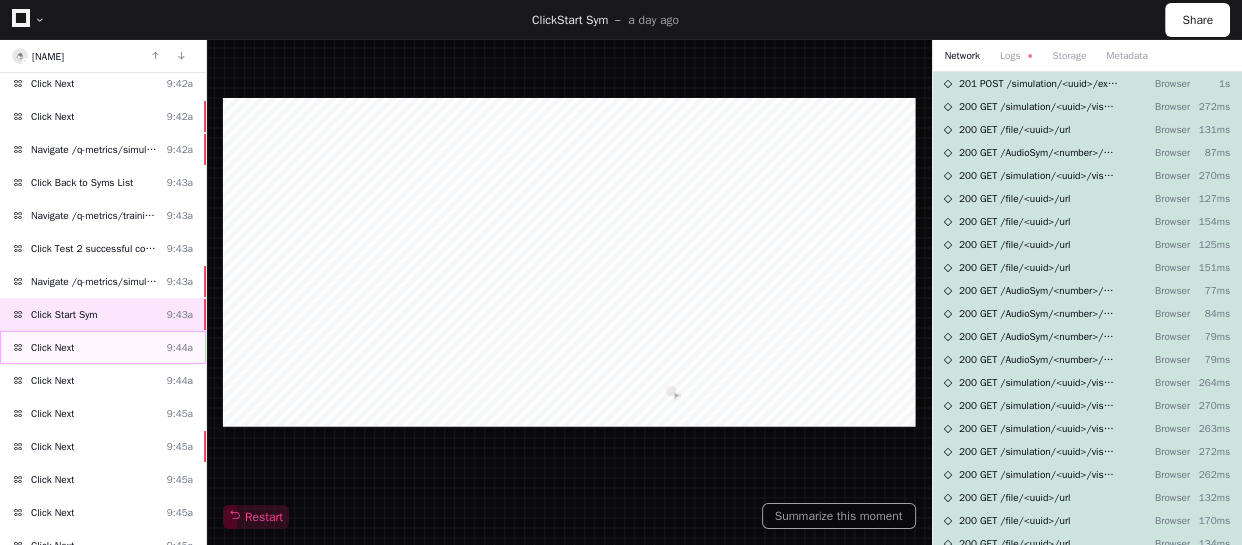 click on "Click Next [HOUR]:[MINUTE]a" 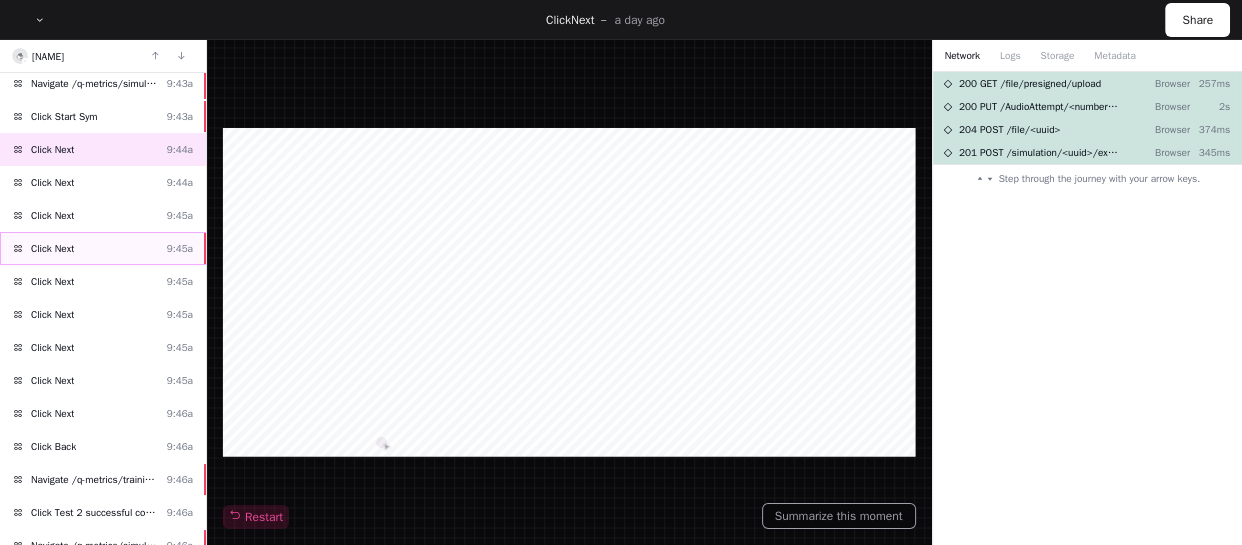 scroll, scrollTop: 1592, scrollLeft: 0, axis: vertical 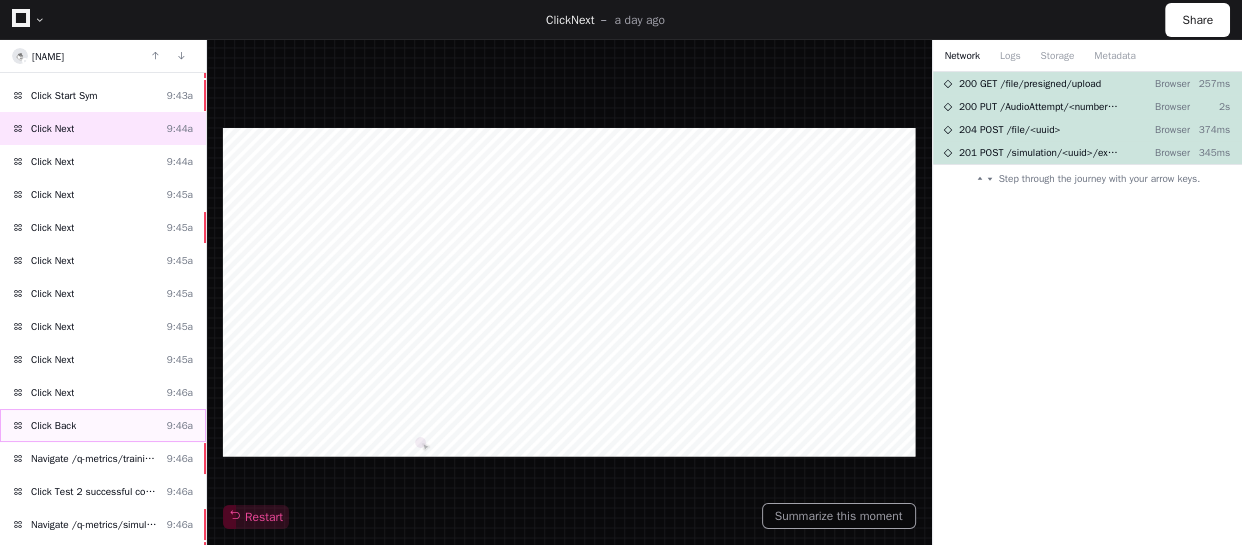 click on "Click Back [HOUR]:[MINUTE]a" 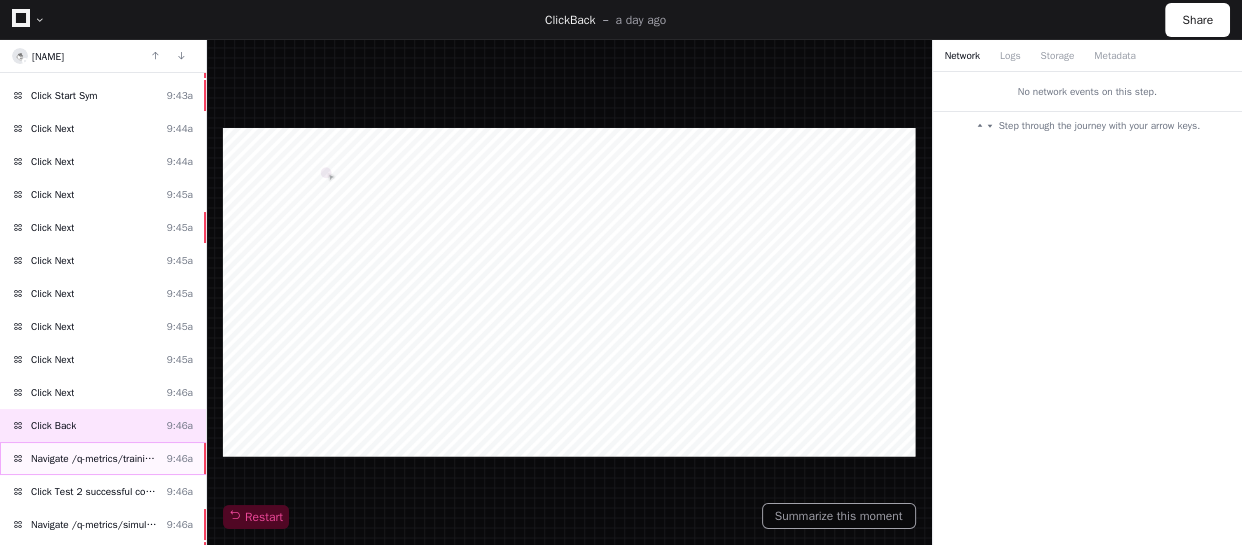 click on "Navigate /q-metrics/training-plan/*/assignment/*/execution" 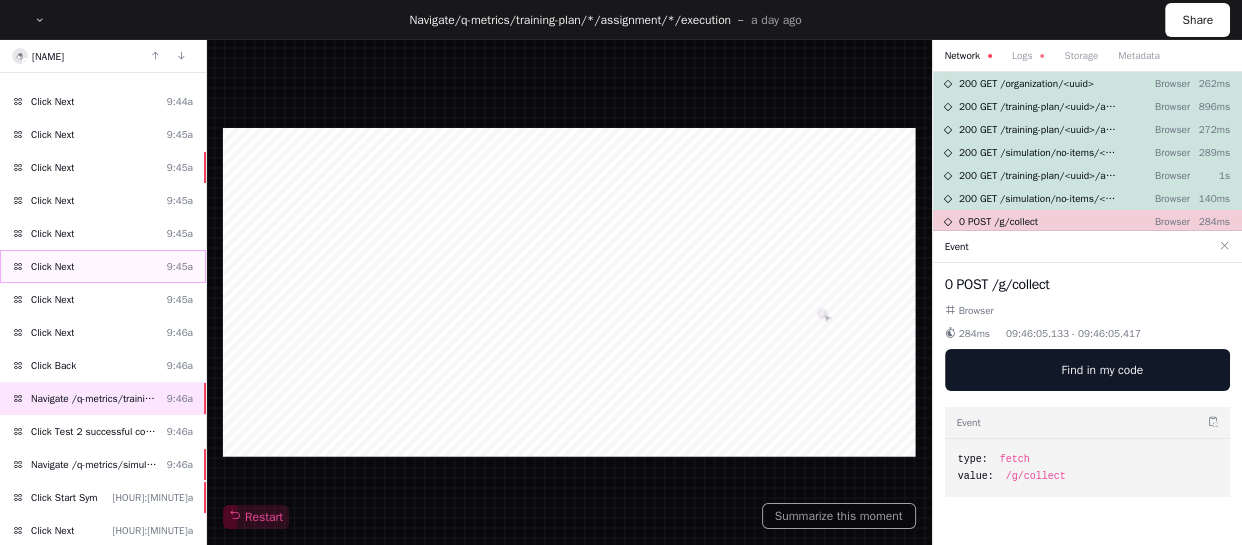 scroll, scrollTop: 1683, scrollLeft: 0, axis: vertical 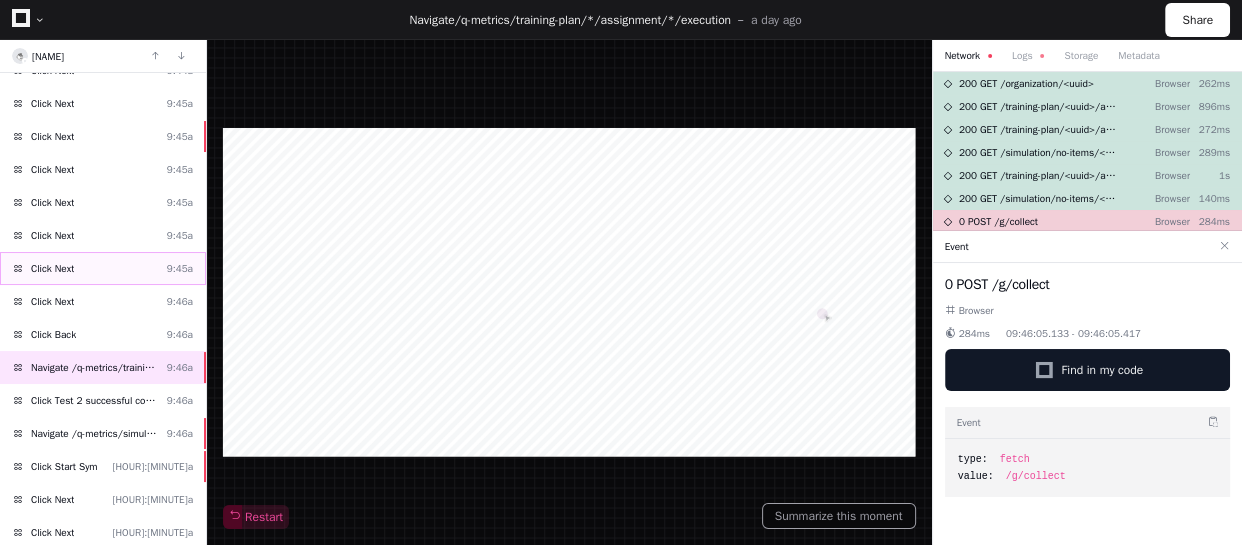 click on "Click Next [HOUR]:[MINUTE]a" 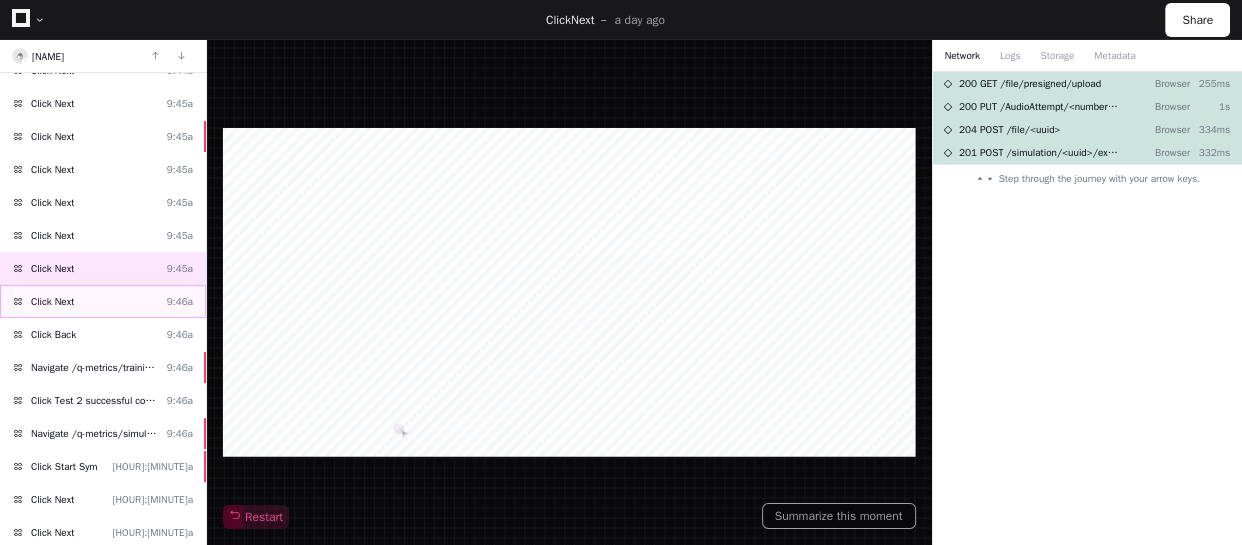 click on "Click Next [HOUR]:[MINUTE]a" 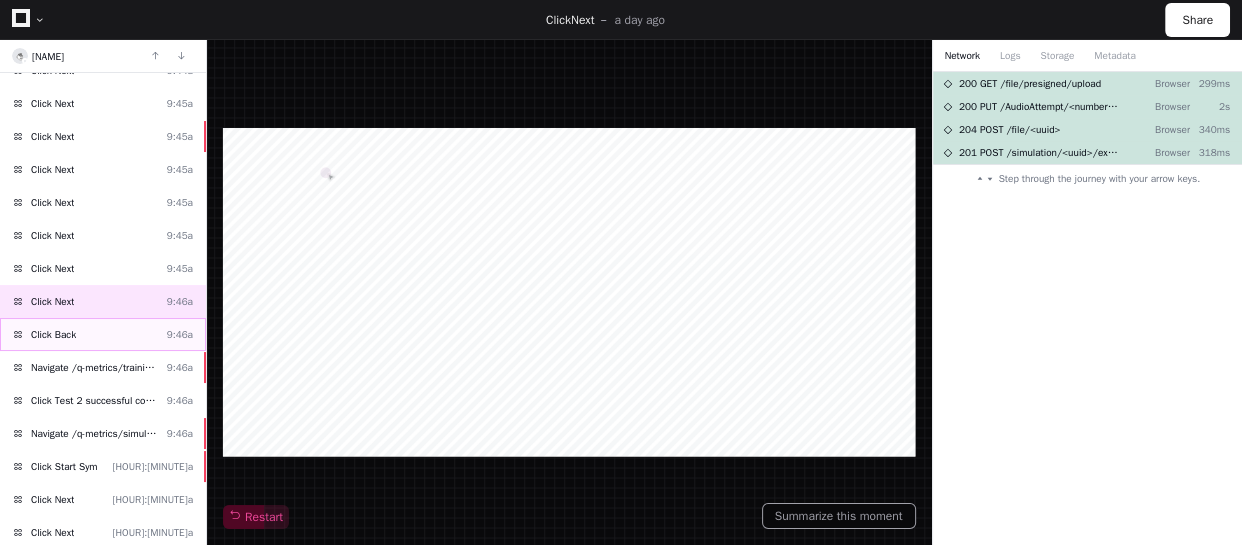 click on "Click Back [HOUR]:[MINUTE]a" 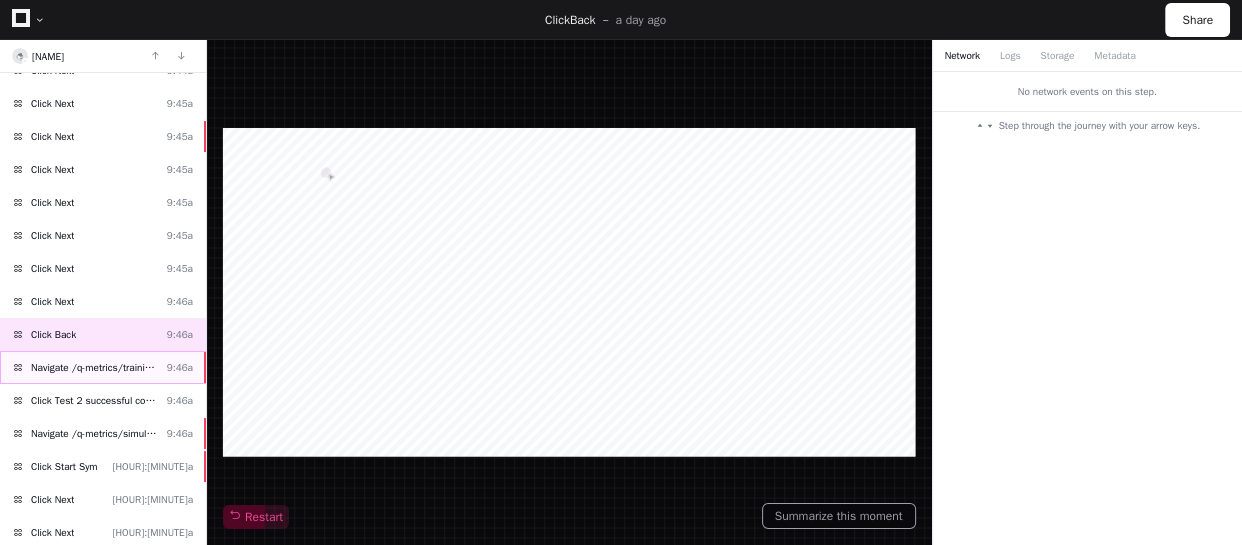 click on "Navigate /q-metrics/training-plan/*/assignment/*/execution [HOUR]:[MINUTE]a" 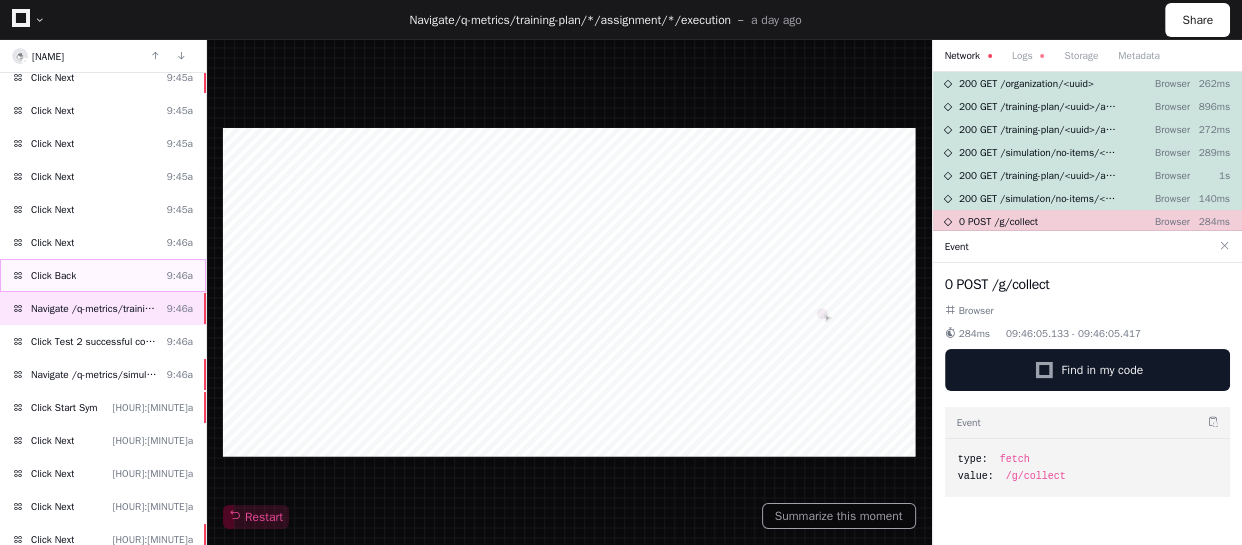 scroll, scrollTop: 1774, scrollLeft: 0, axis: vertical 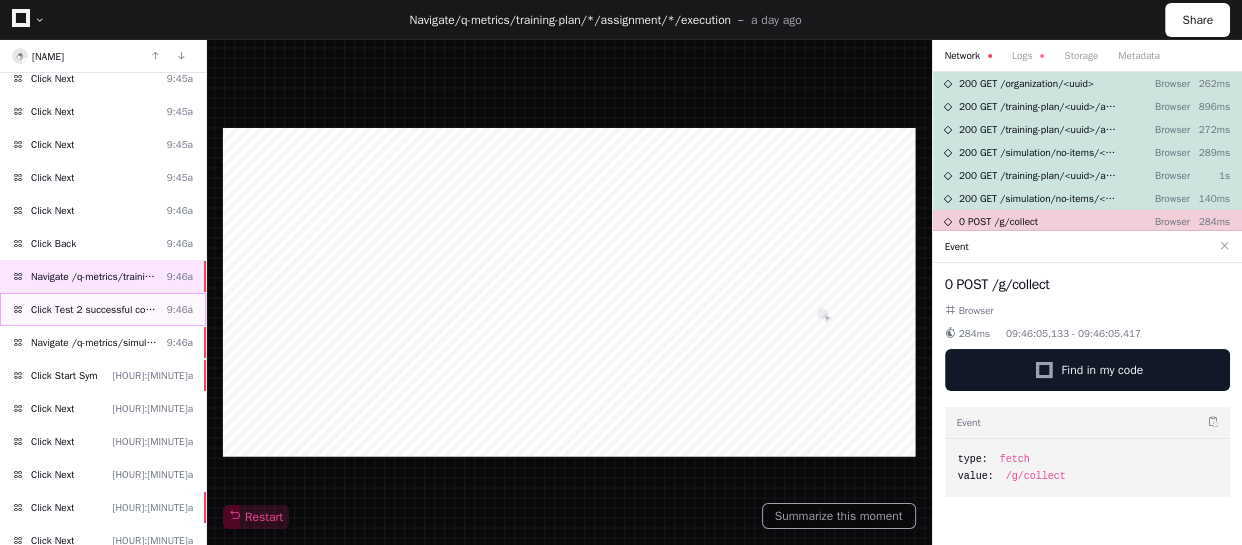 click on "Click Test 2 successful completion needed [HOUR]:[MINUTE]a" 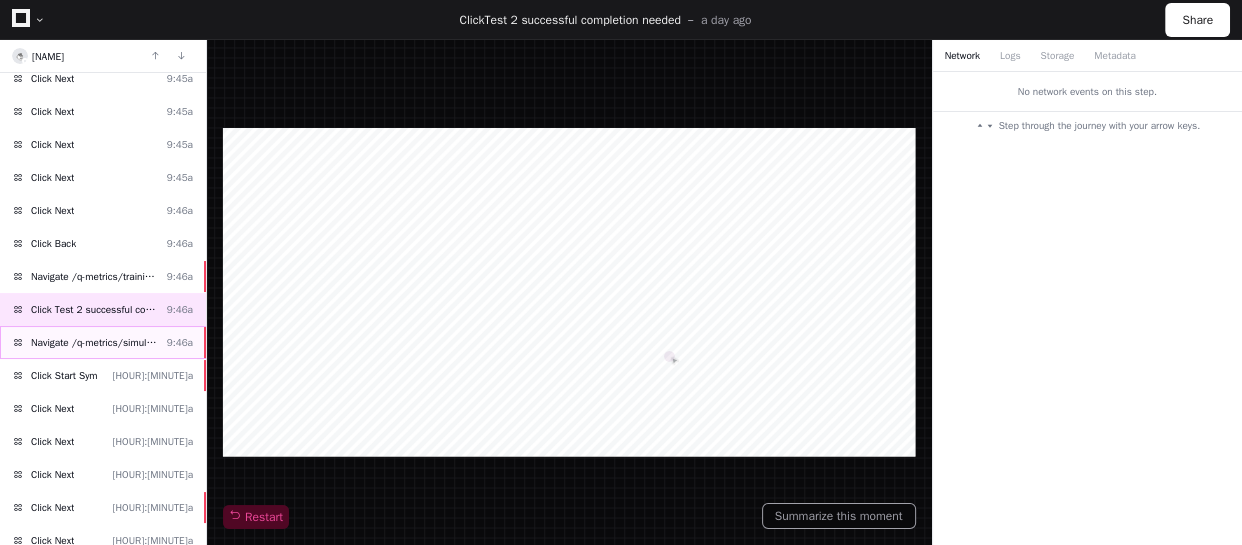 click on "Navigate /q-metrics/simulation/*/test" 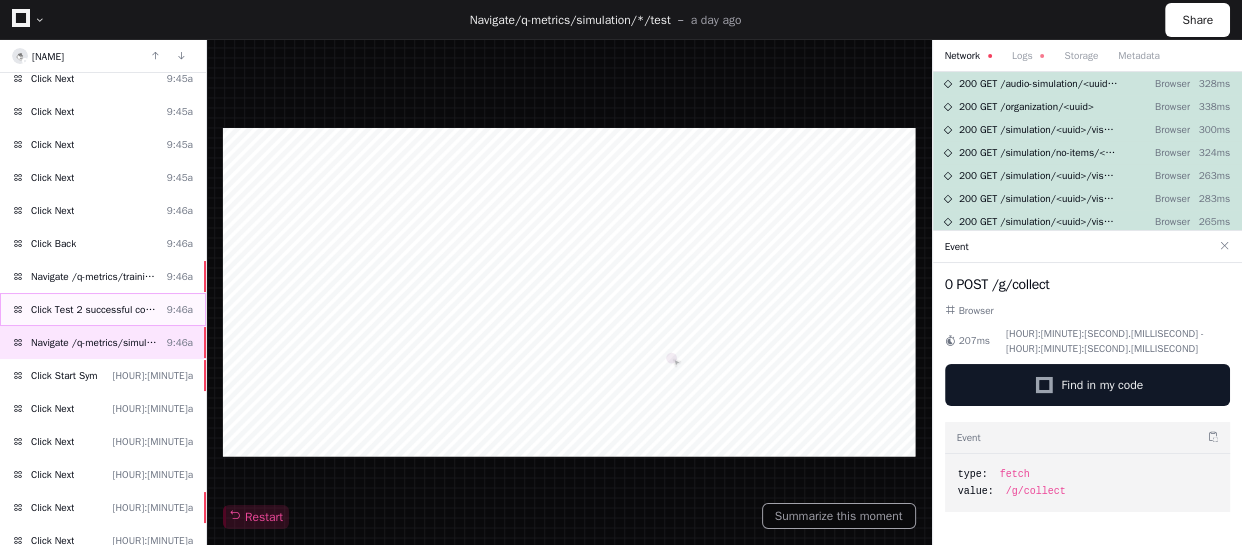 click on "Click Test 2 successful completion needed" 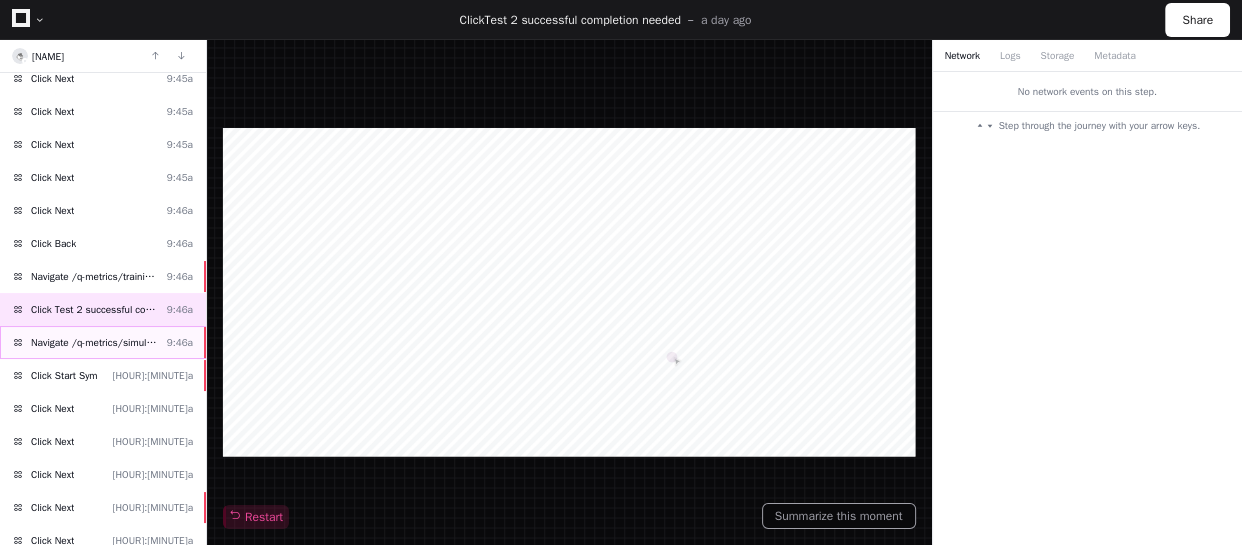 click on "Navigate /q-metrics/simulation/*/test [HOUR]:[MINUTE]a" 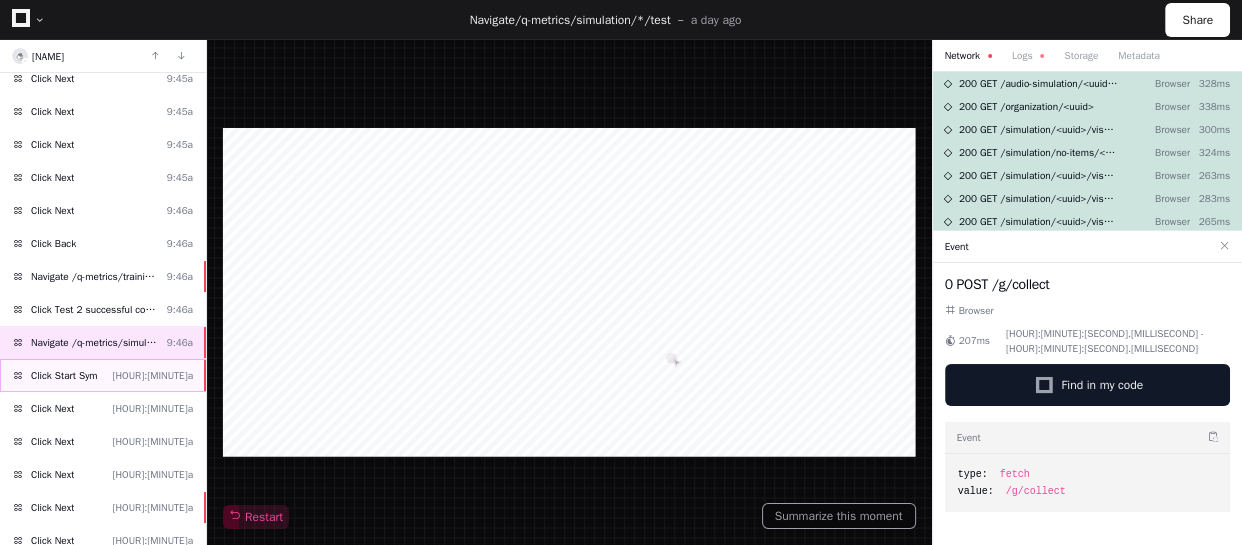 click on "Click Start Sym [HOUR]:[MINUTE]a" 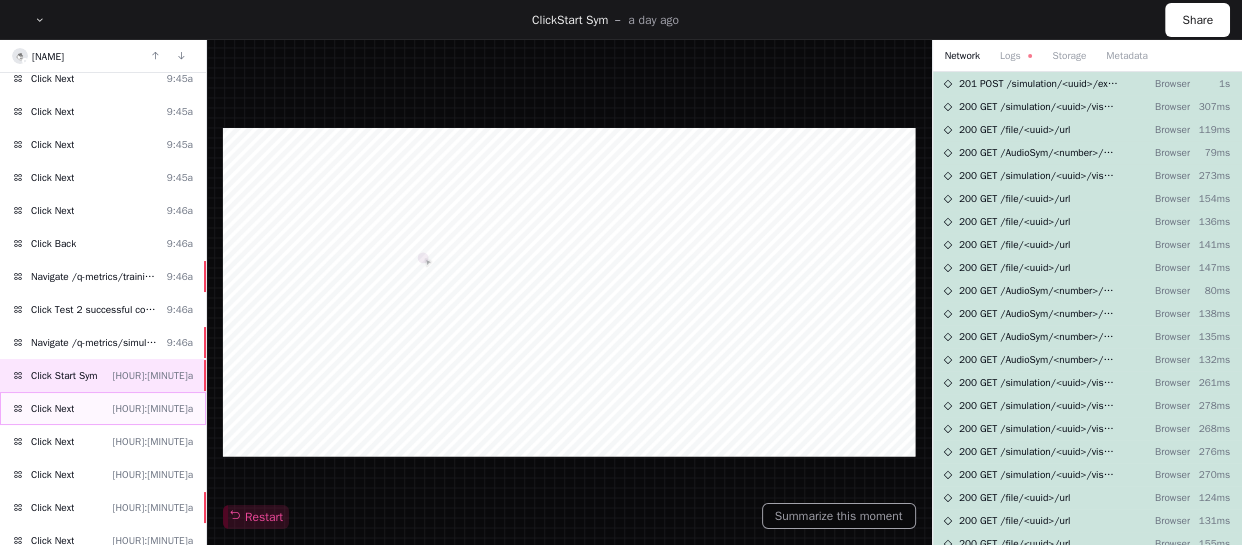 click on "Click Next [HOUR]:[MINUTE]a" 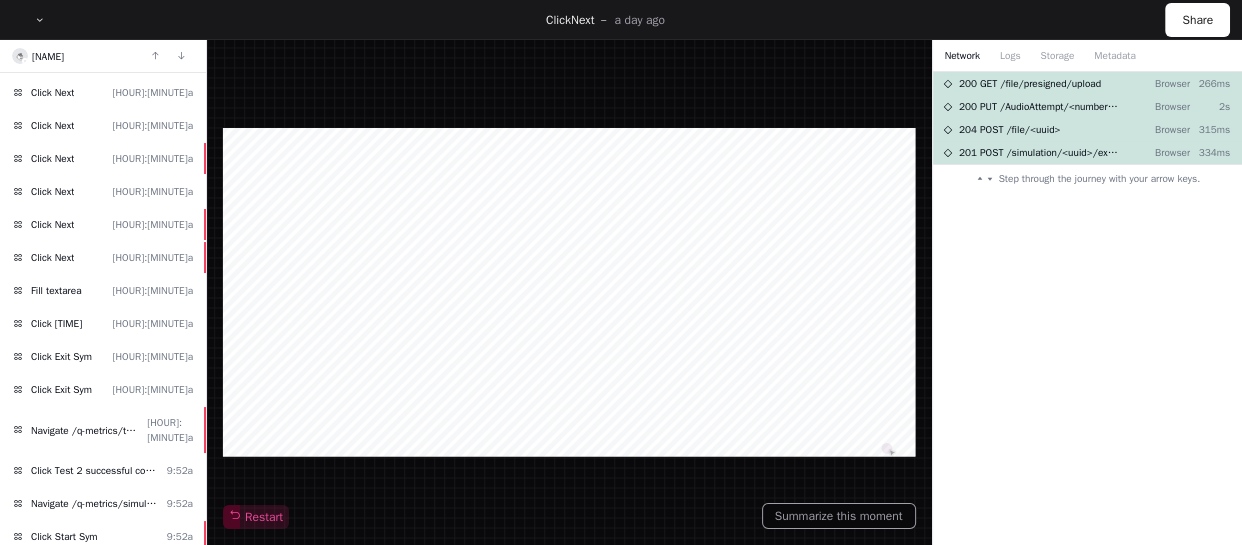 scroll, scrollTop: 2357, scrollLeft: 0, axis: vertical 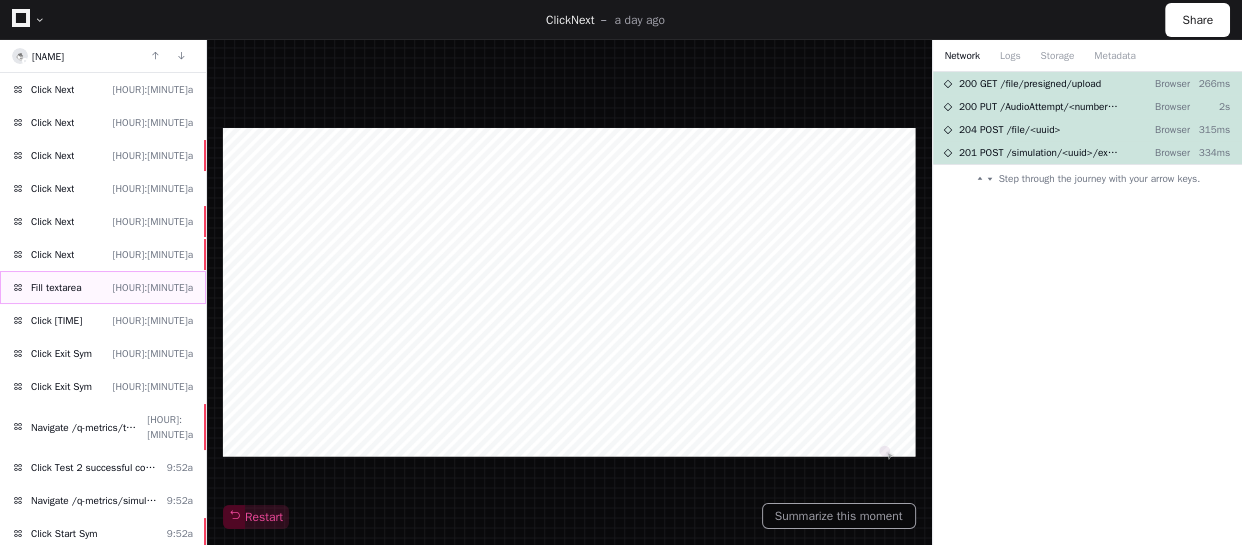 click on "Fill textarea [HOUR]:[MINUTE]a" 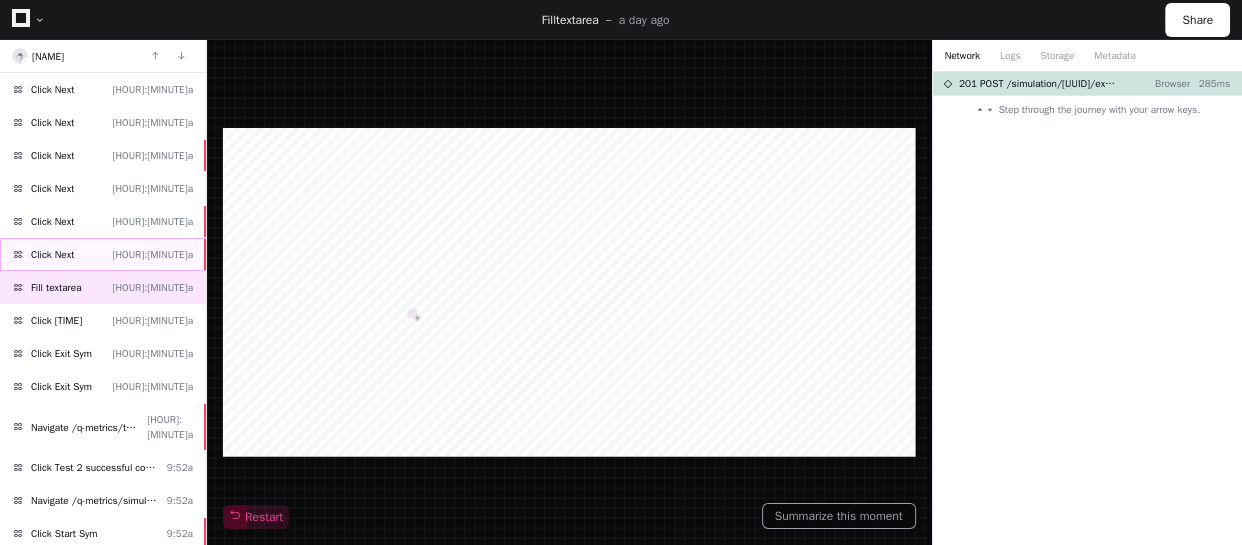 click on "Click Next [HOUR]:[MINUTE]a" 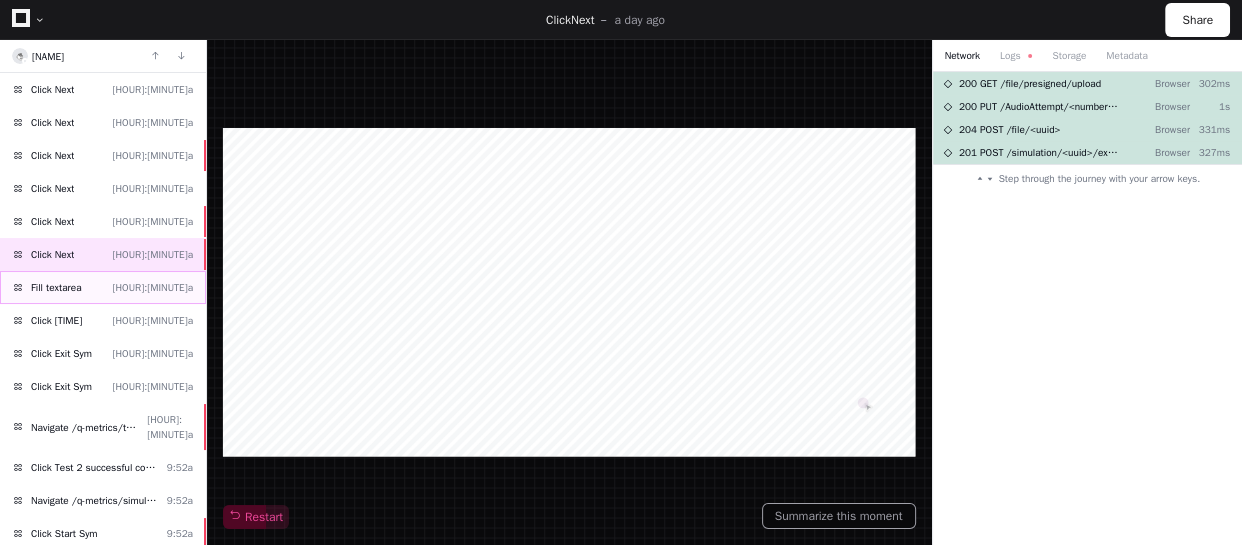 click on "Fill textarea [HOUR]:[MINUTE]a" 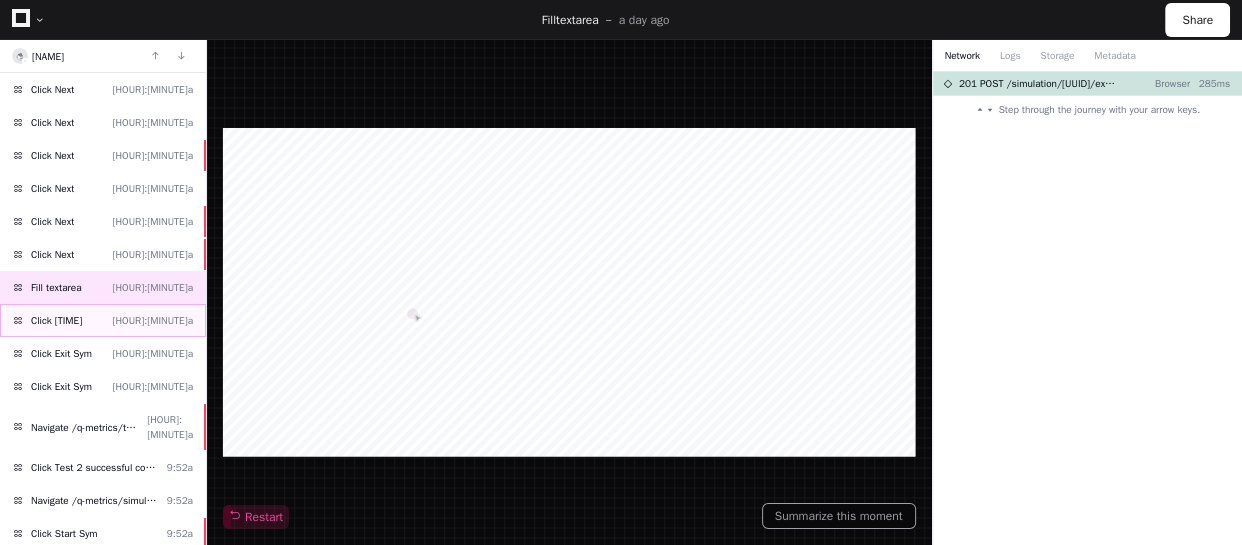 click on "Click [TIME] [HOUR]:[MINUTE]a" 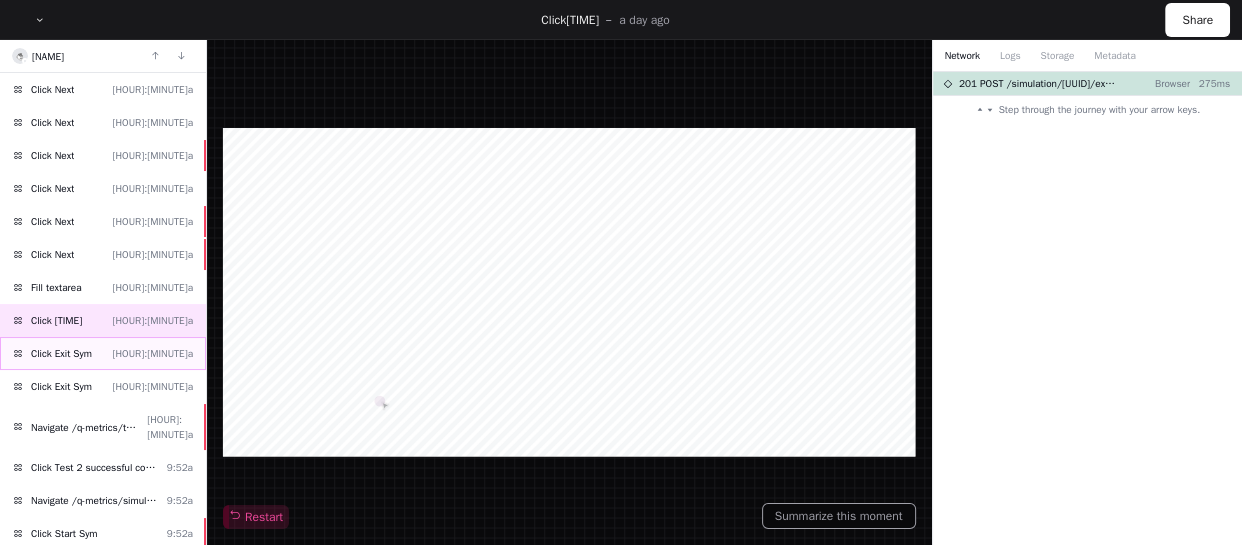 click on "Click Exit Sym [HOUR]:[MINUTE]a" 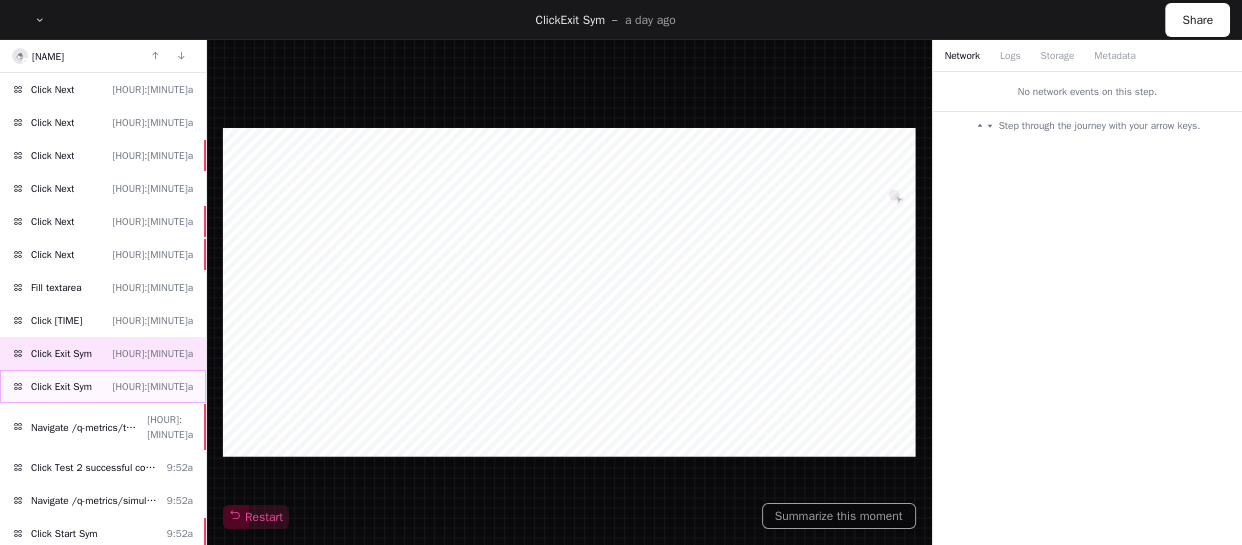 click on "Click Exit Sym [HOUR]:[MINUTE]a" 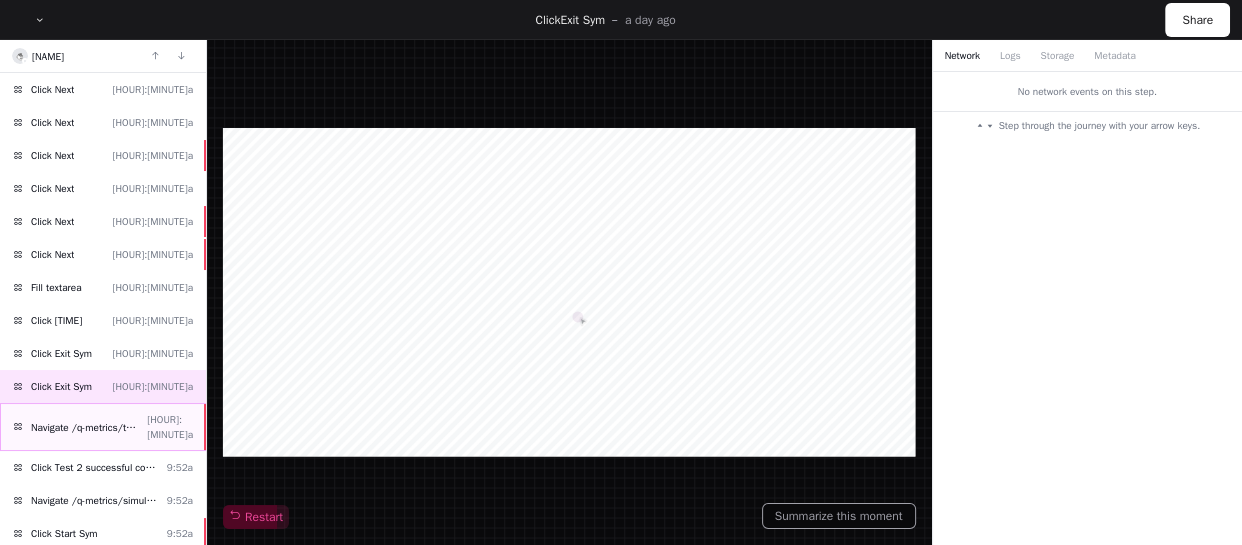 click on "Navigate /q-metrics/training-plan/*/assignment/*/execution" 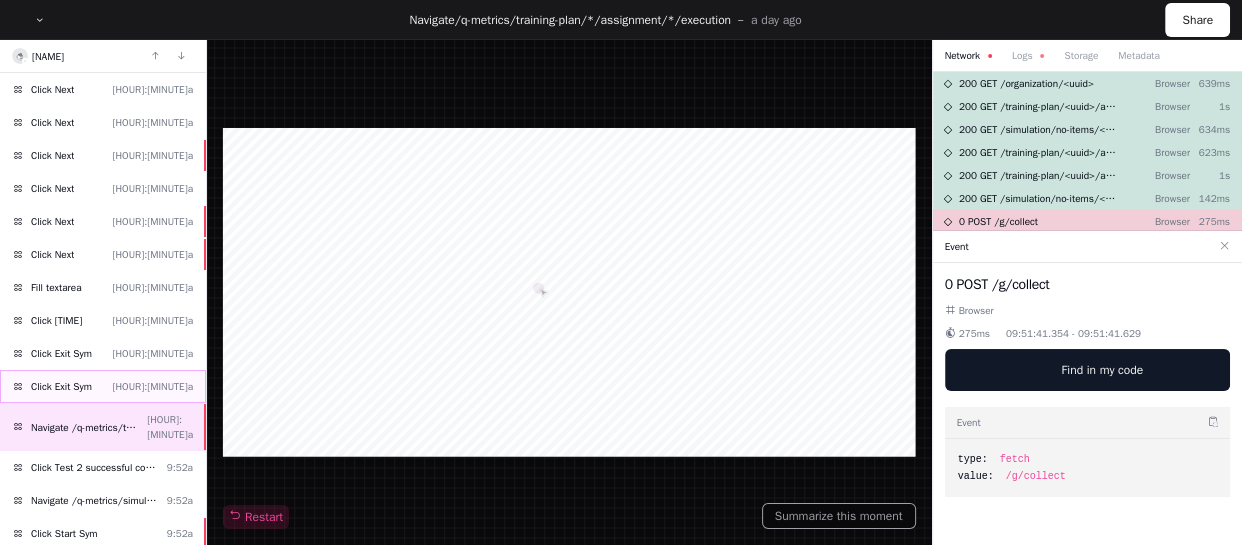 click on "Click Exit Sym [HOUR]:[MINUTE]a" 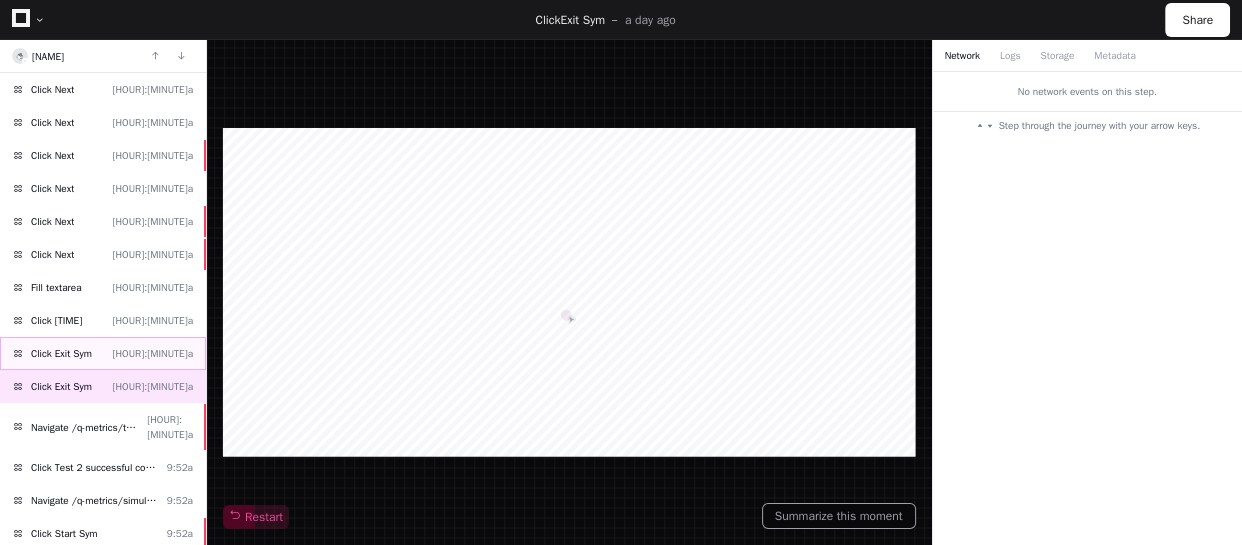 click on "Click Exit Sym [HOUR]:[MINUTE]a" 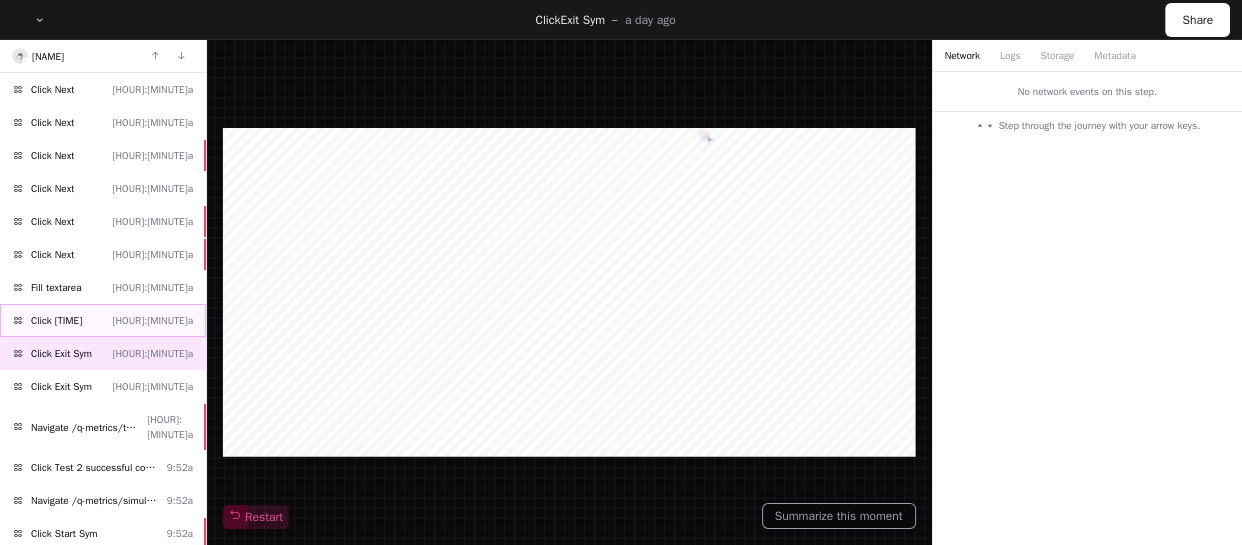 click on "Click [TIME] [HOUR]:[MINUTE]a" 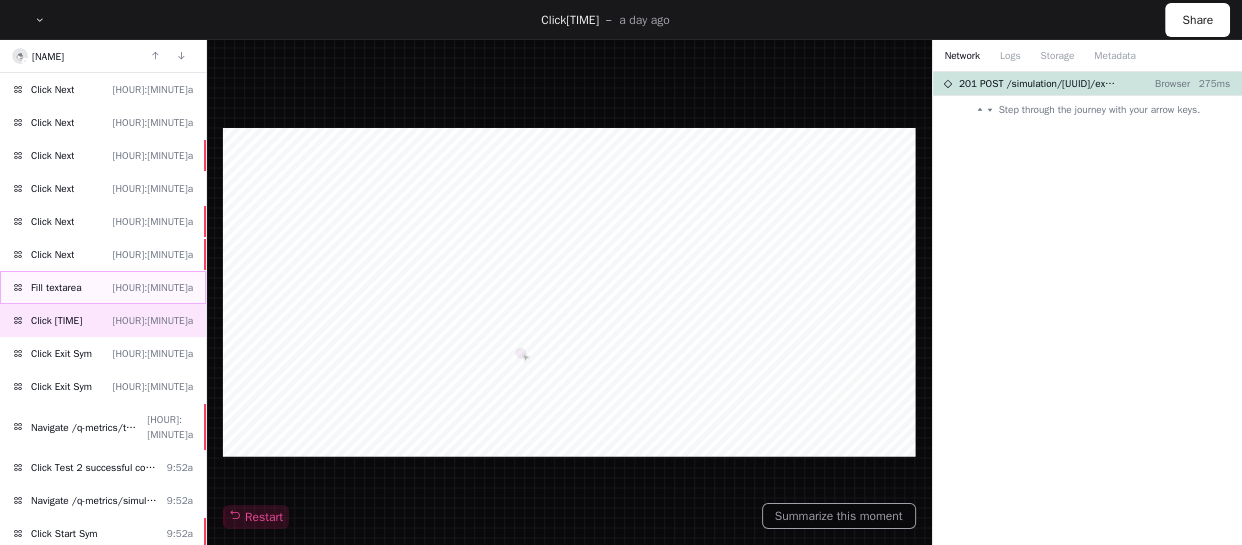 click on "Fill textarea [HOUR]:[MINUTE]a" 